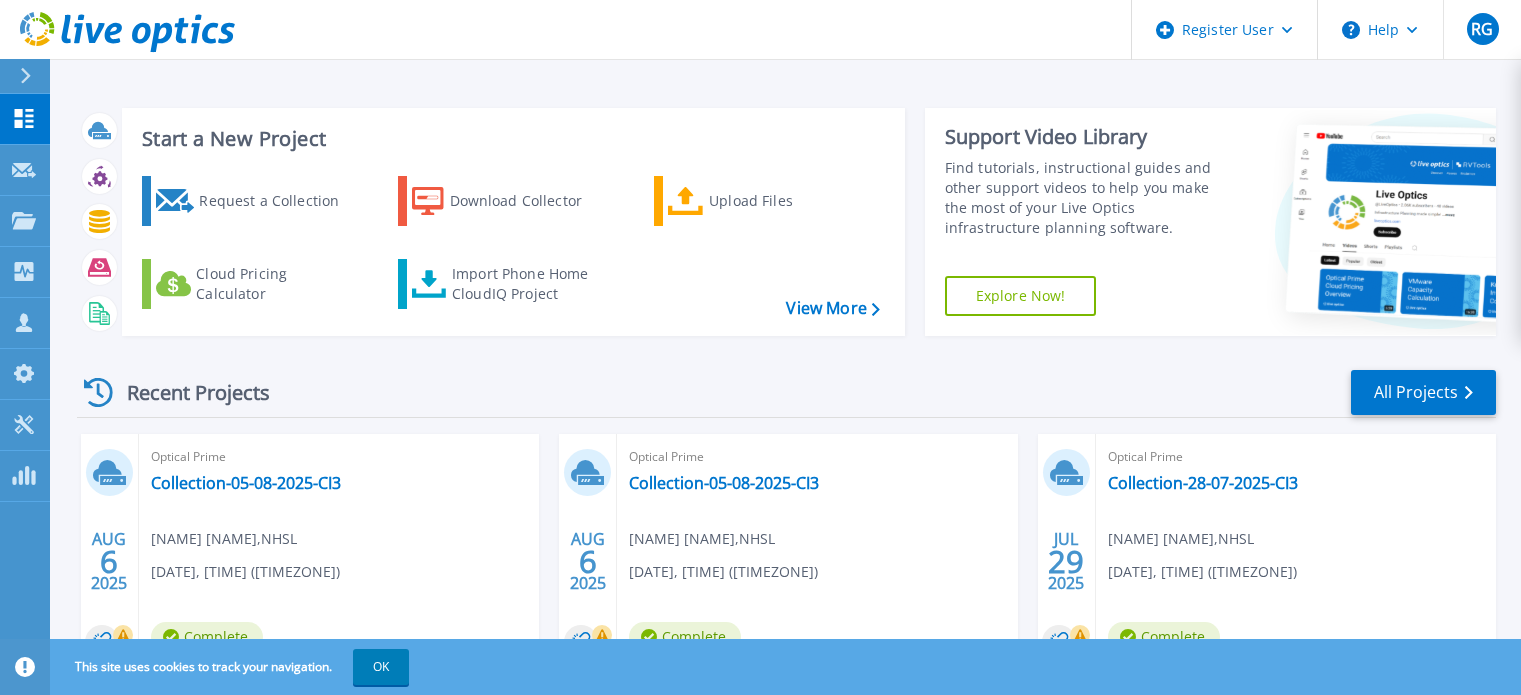 scroll, scrollTop: 0, scrollLeft: 0, axis: both 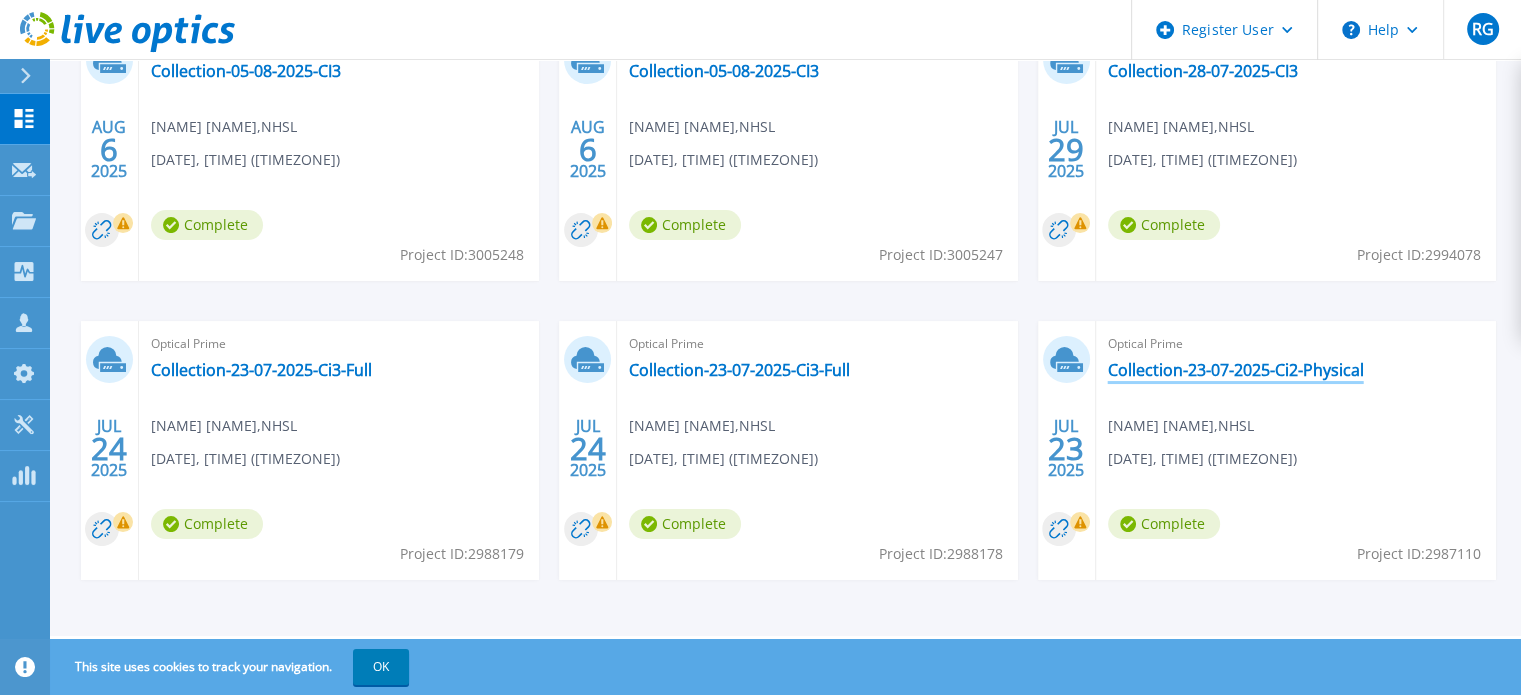 click on "Collection-23-07-2025-Ci2-Physical" at bounding box center [1236, 370] 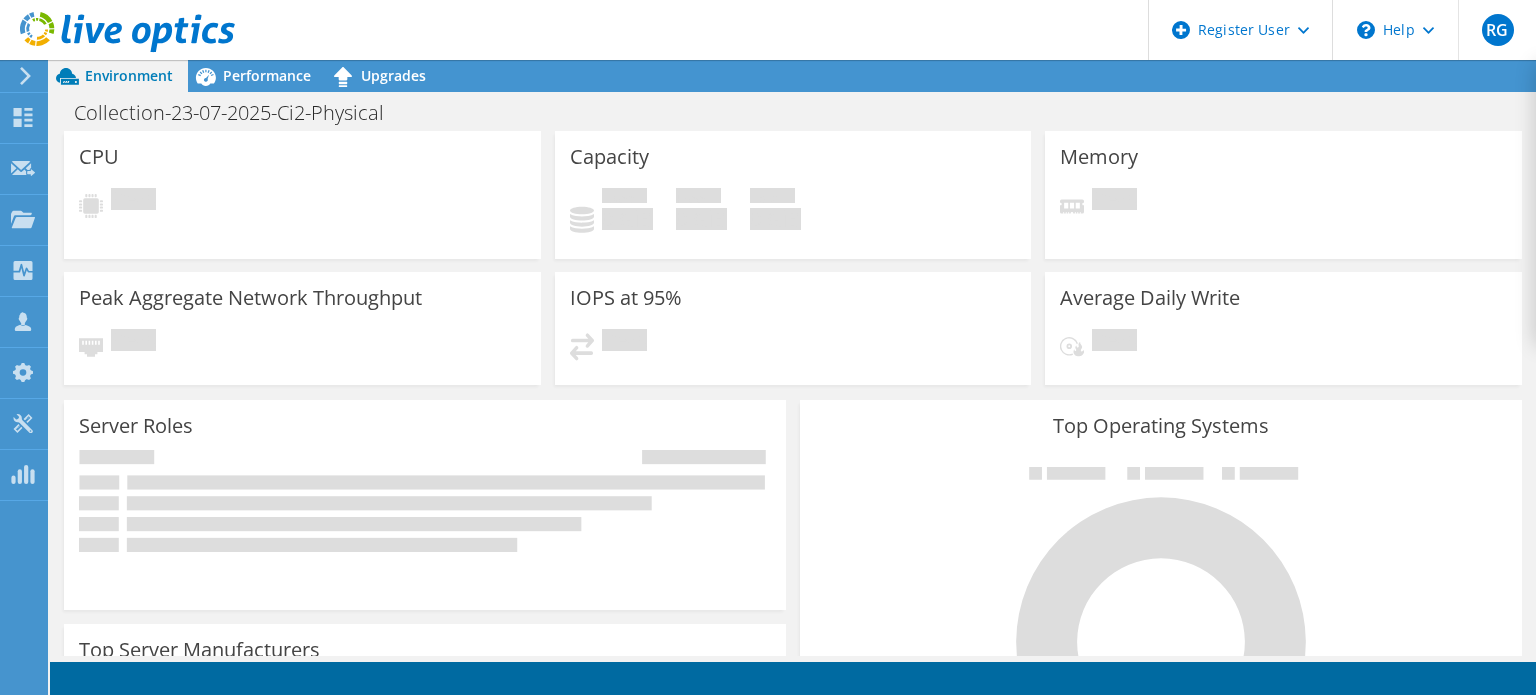scroll, scrollTop: 0, scrollLeft: 0, axis: both 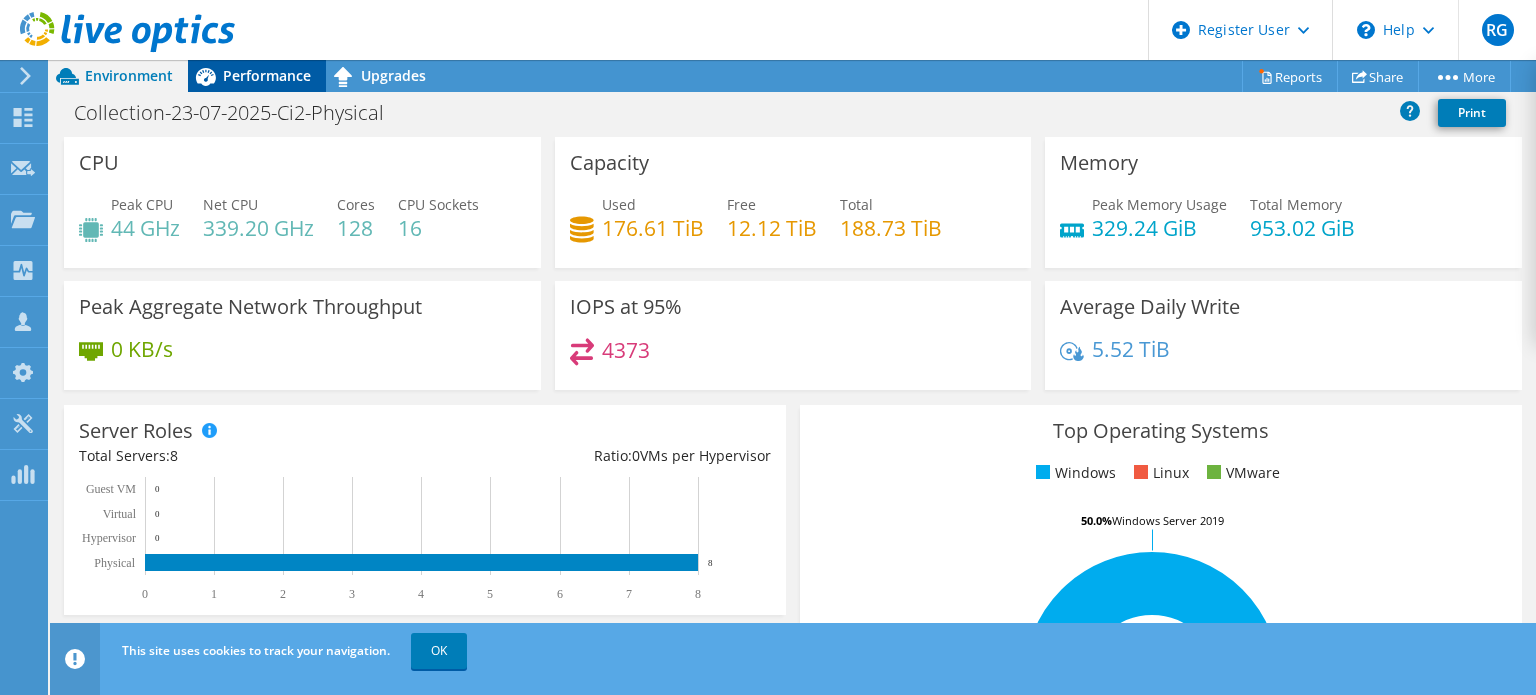 click on "Performance" at bounding box center [267, 75] 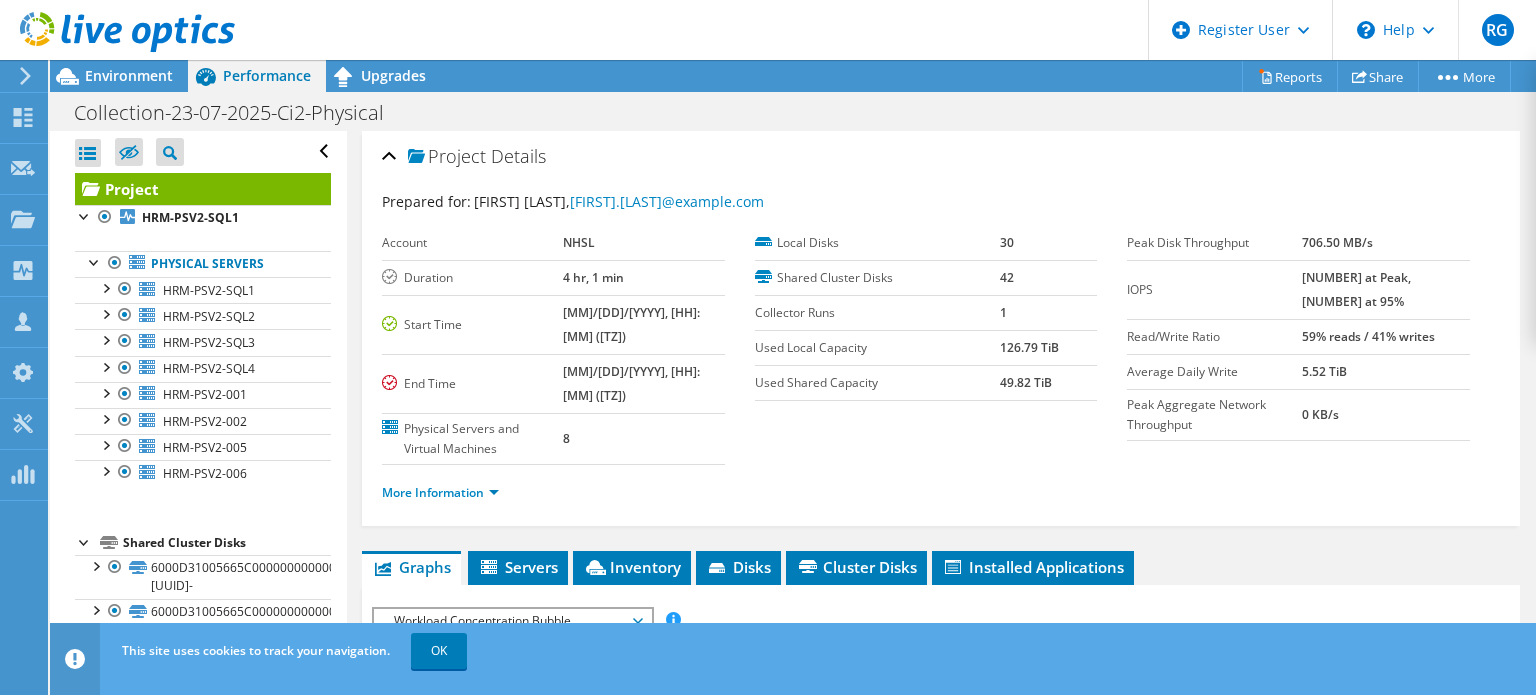 scroll, scrollTop: 11, scrollLeft: 0, axis: vertical 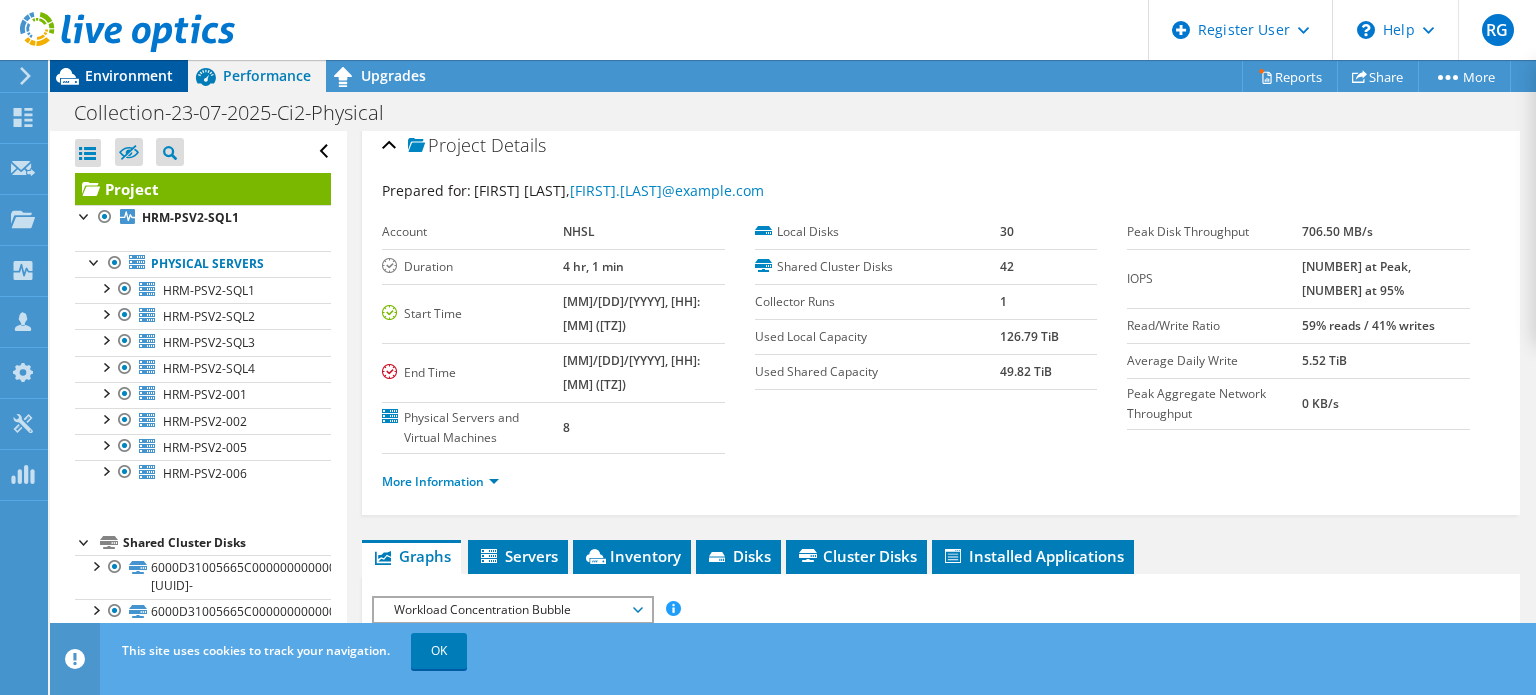 click on "Environment" at bounding box center [129, 75] 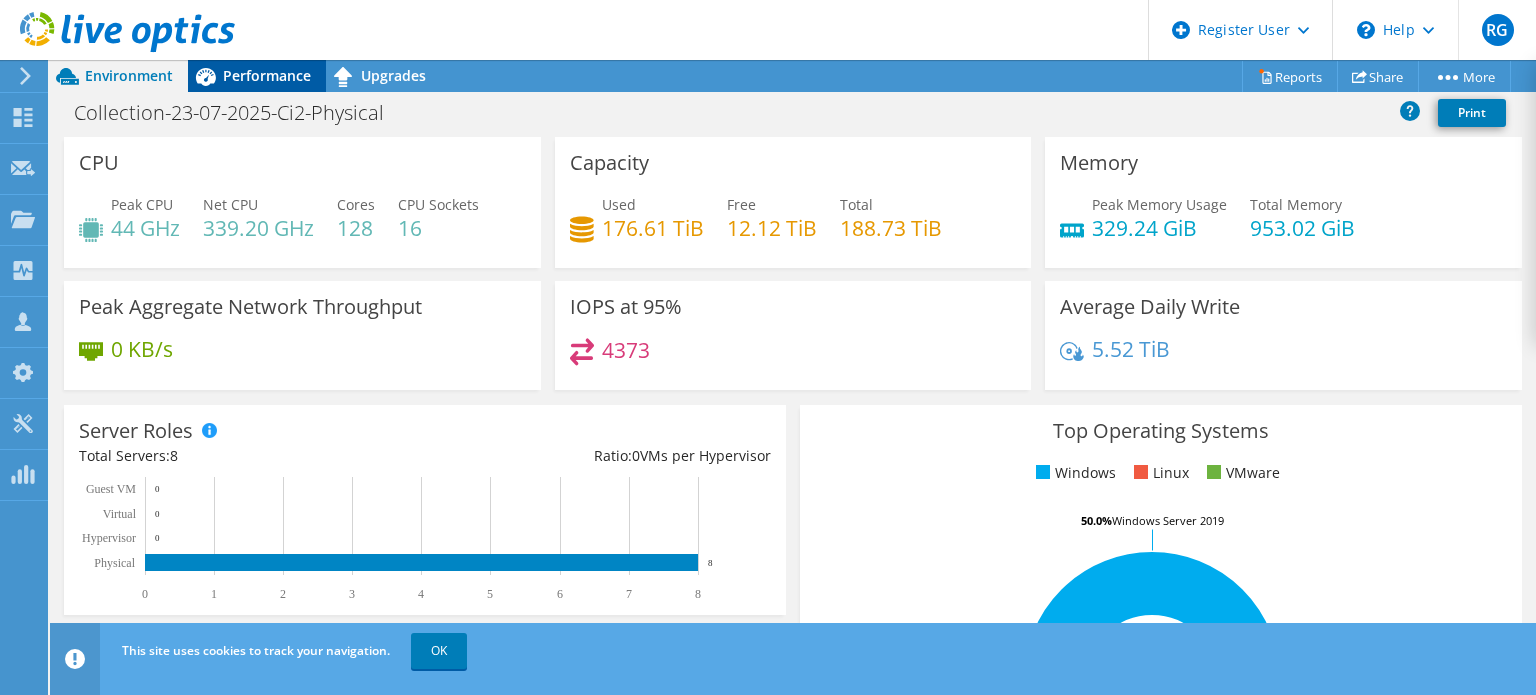 click on "Performance" at bounding box center [267, 75] 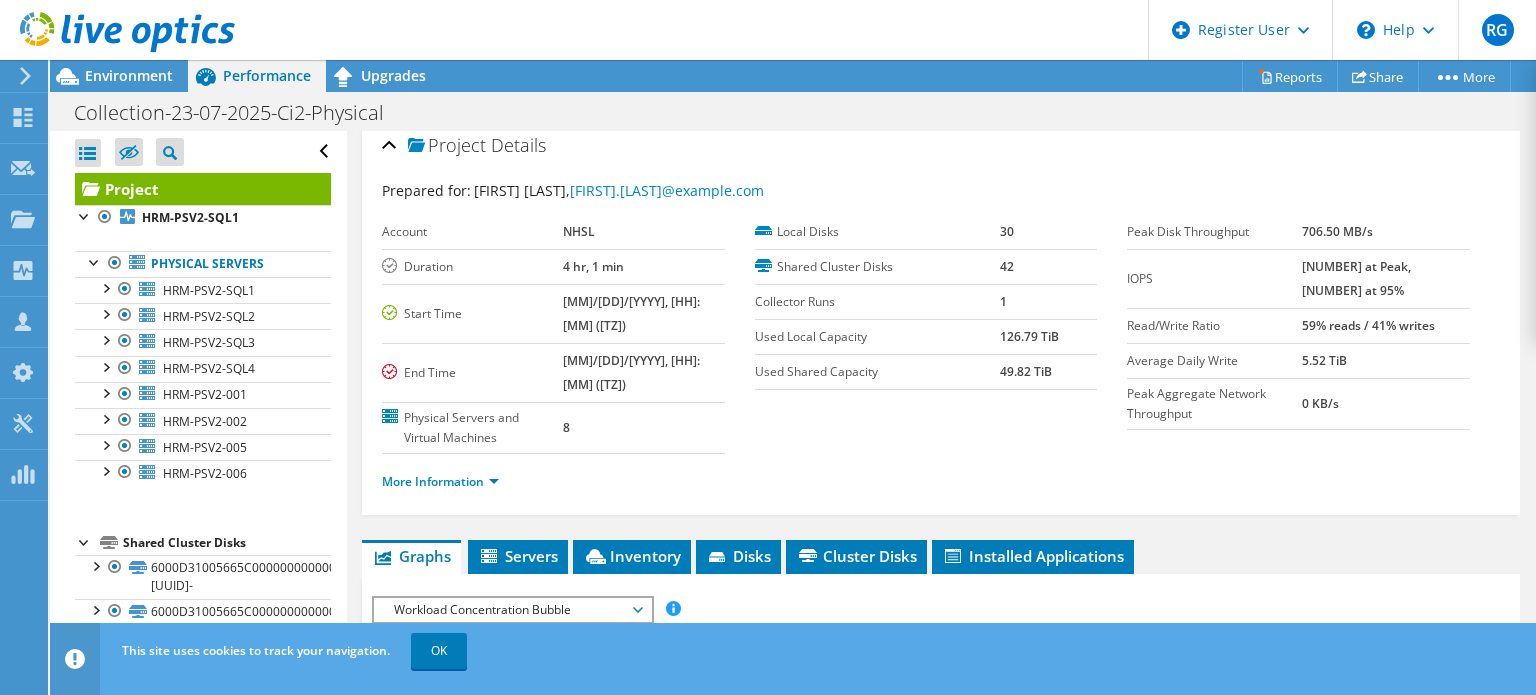 scroll, scrollTop: 148, scrollLeft: 0, axis: vertical 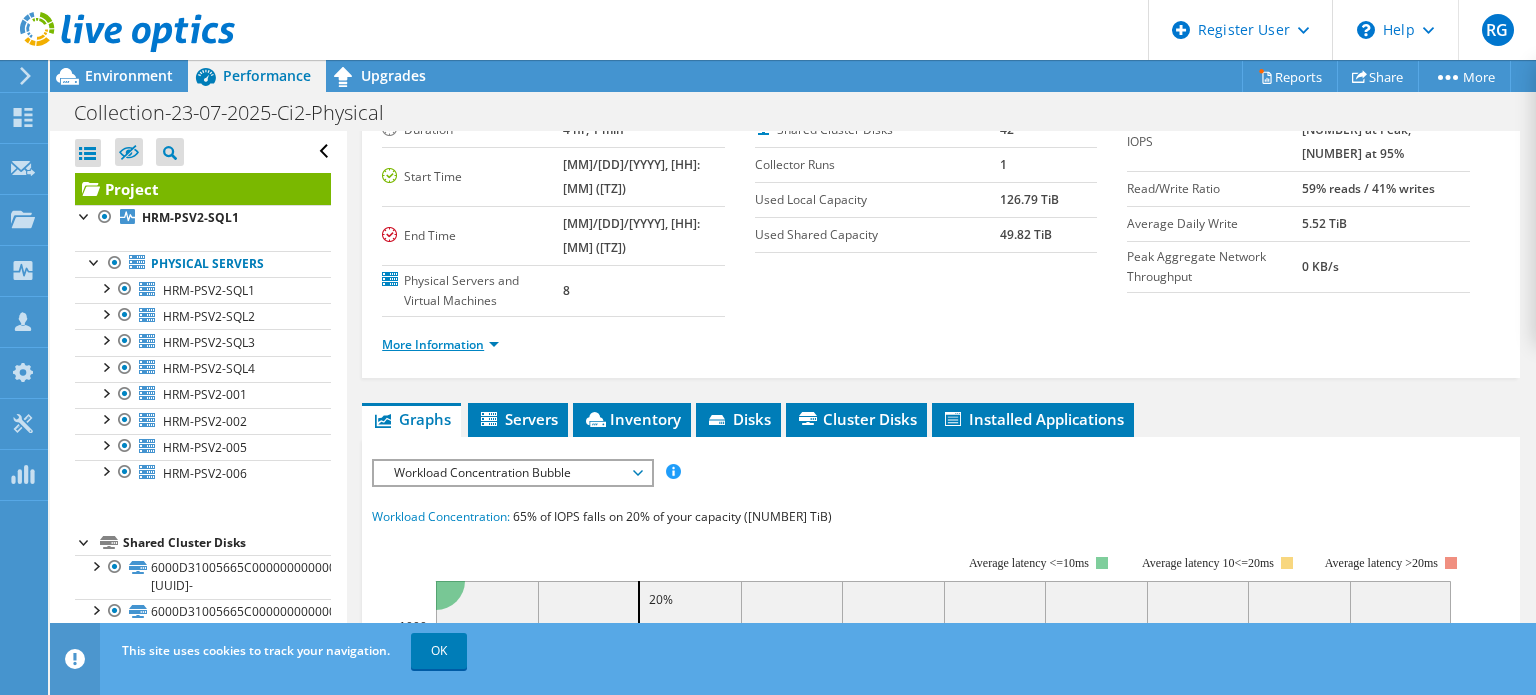 click on "More Information" at bounding box center [440, 344] 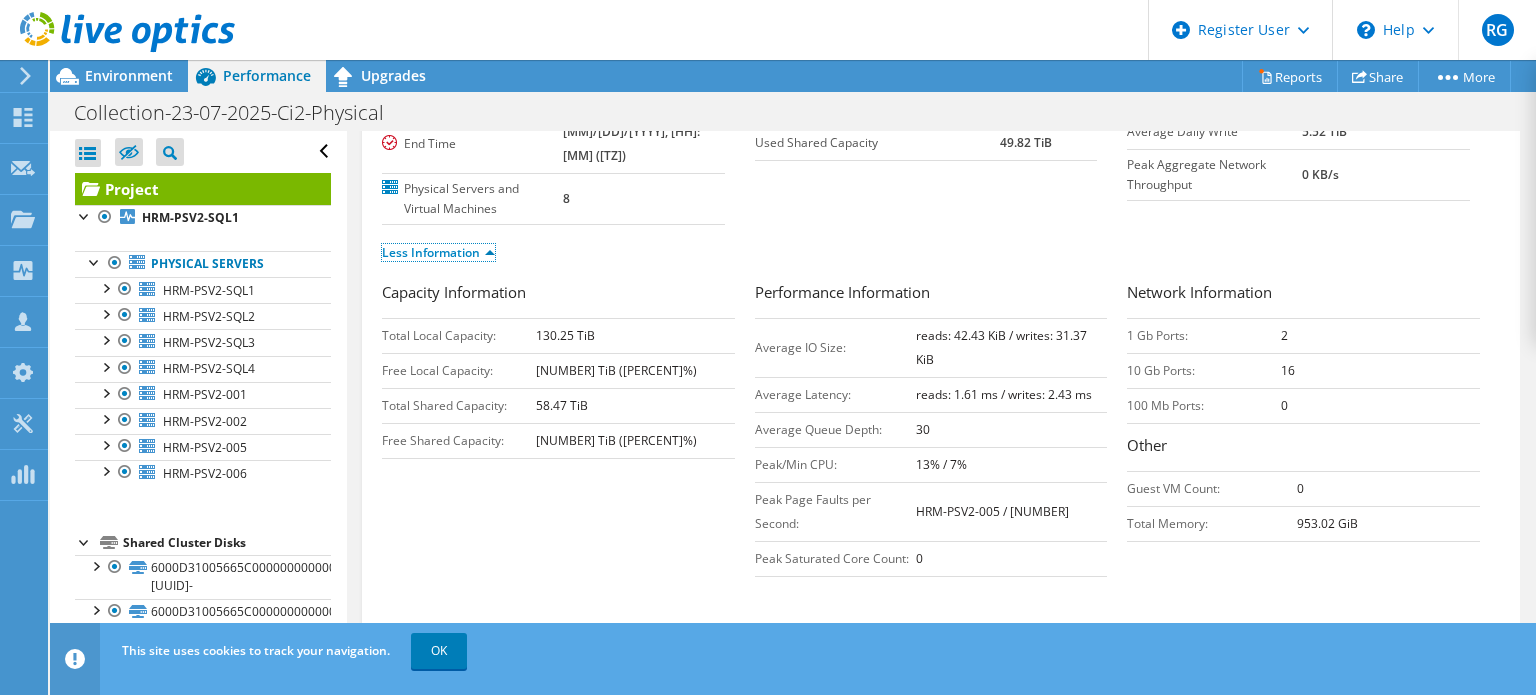 scroll, scrollTop: 252, scrollLeft: 0, axis: vertical 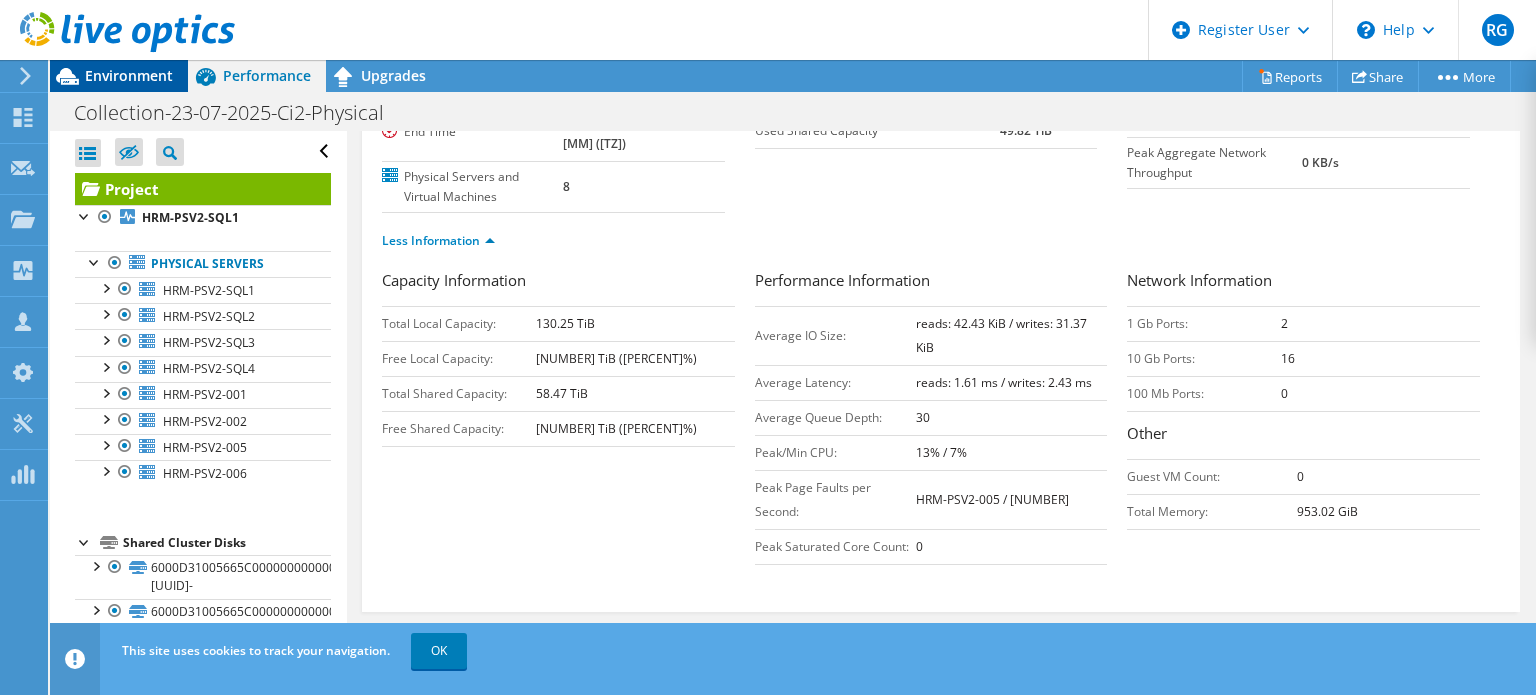 click on "Environment" at bounding box center [129, 75] 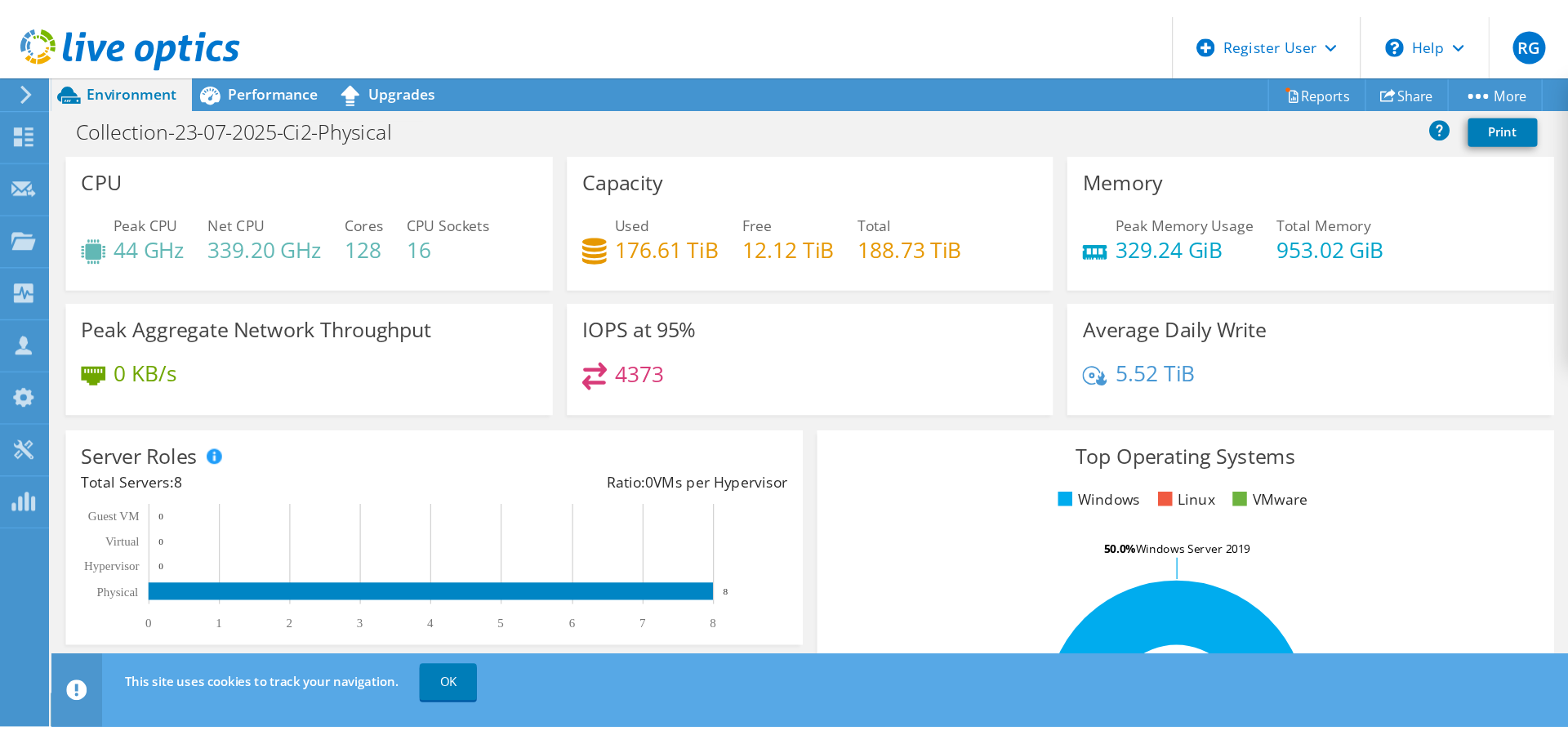 scroll, scrollTop: 206, scrollLeft: 0, axis: vertical 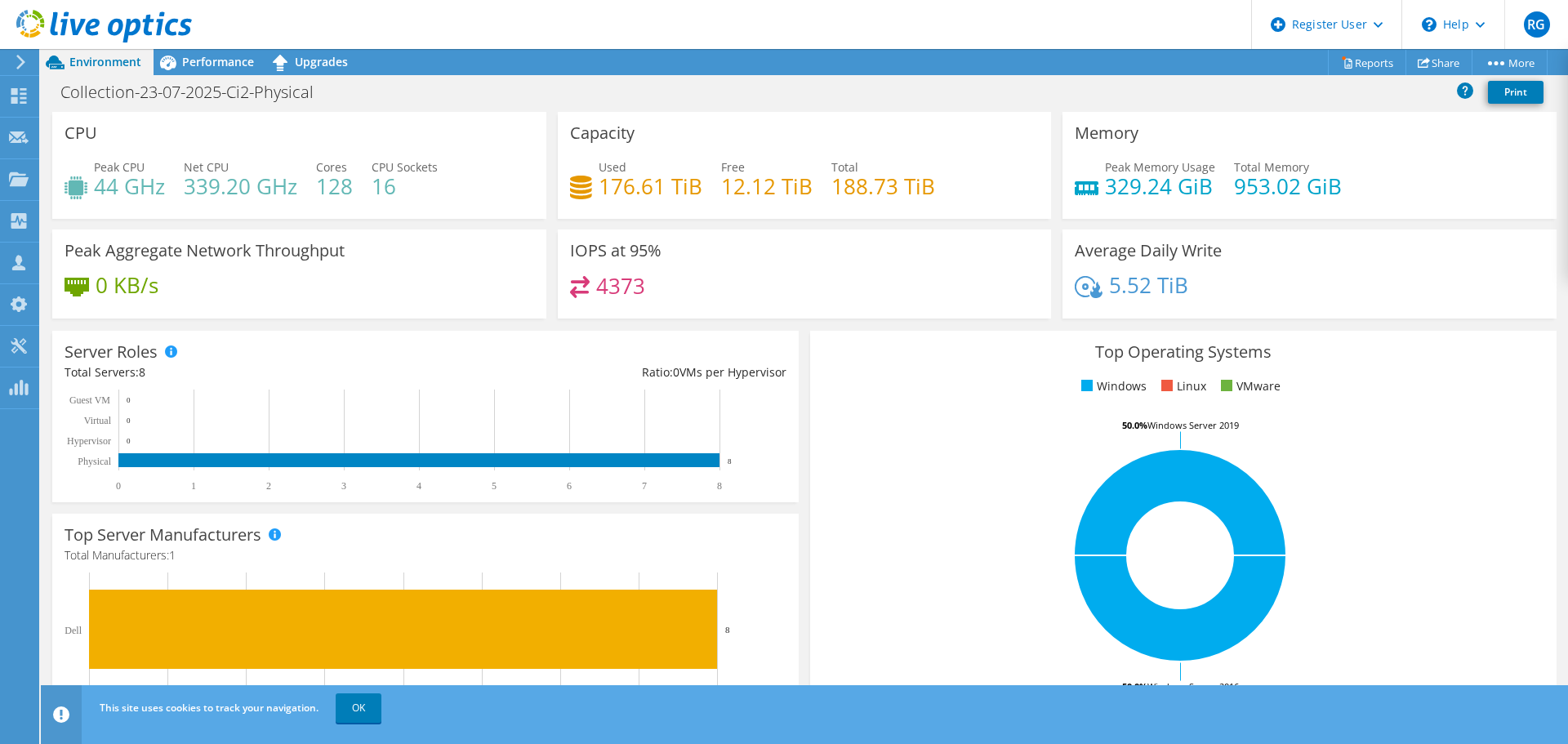 click 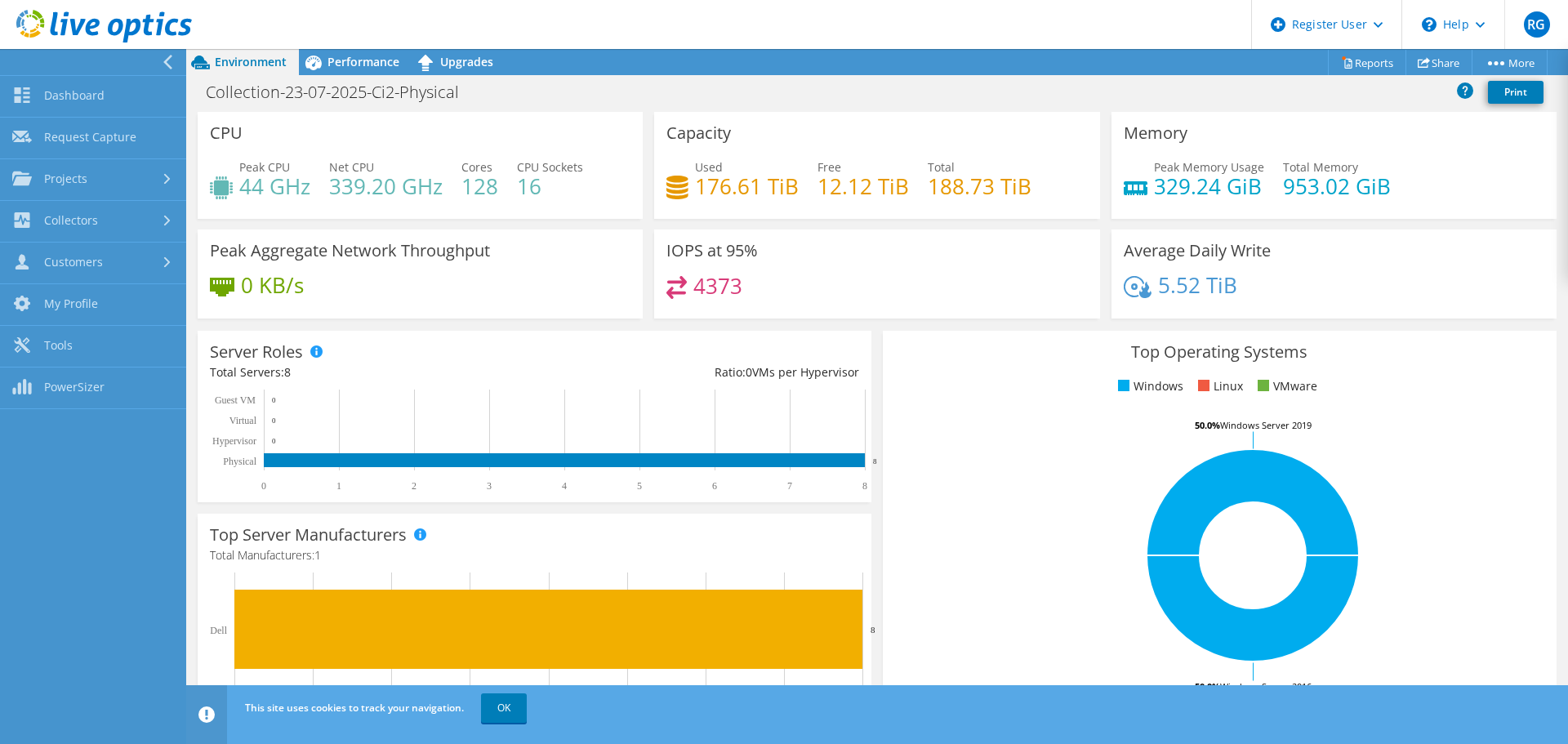 click at bounding box center (89, 62) 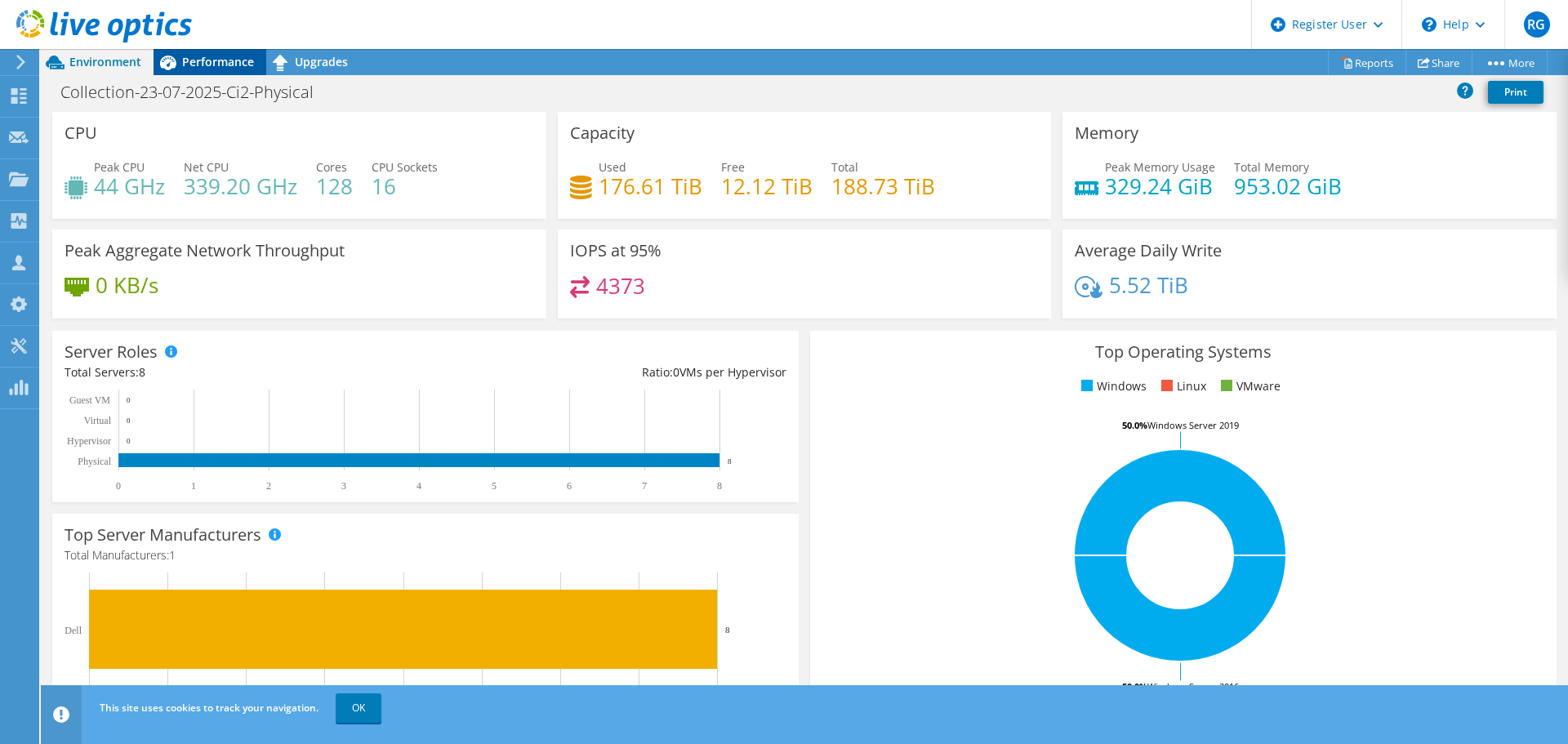 click on "Performance" at bounding box center (218, 61) 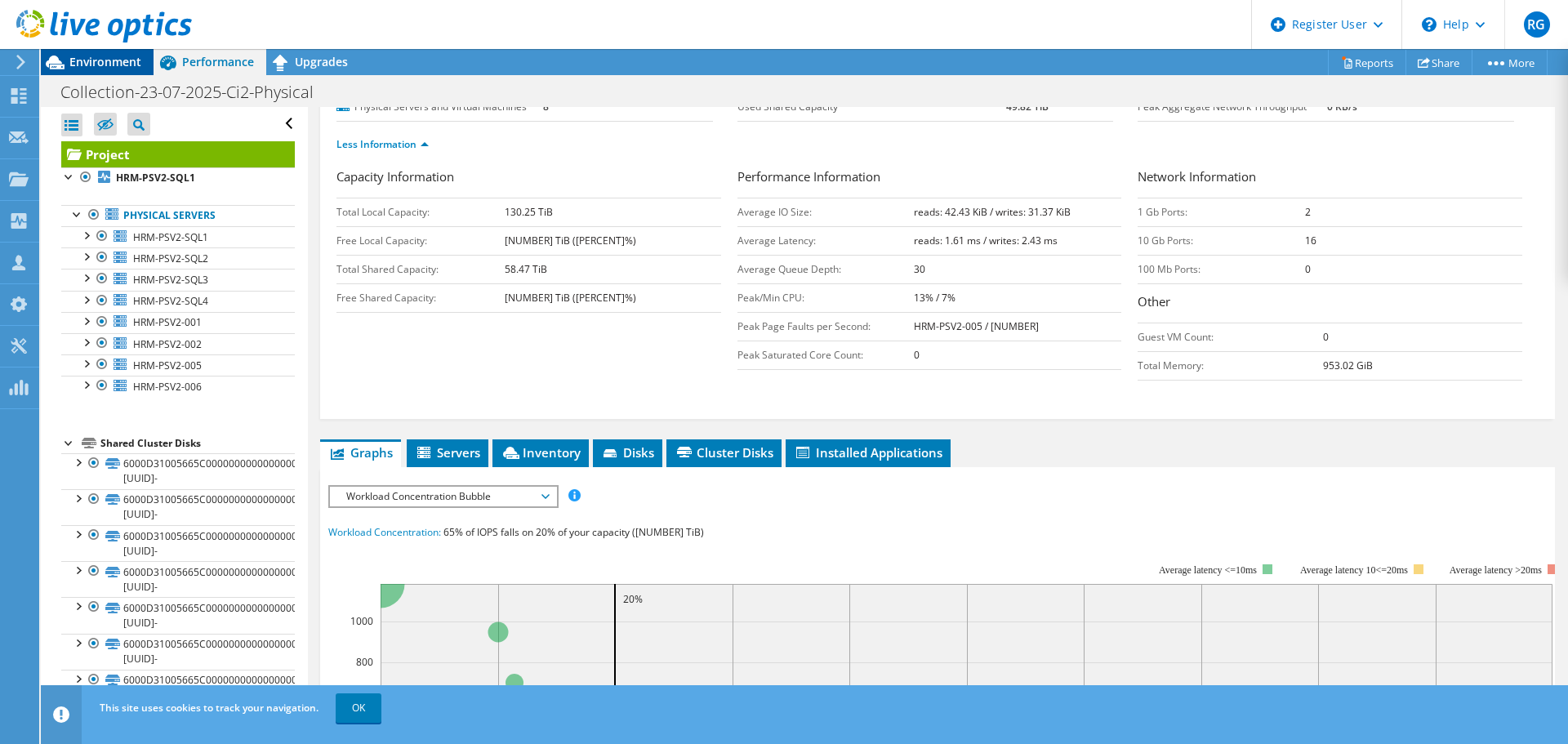 click on "Environment" at bounding box center [105, 61] 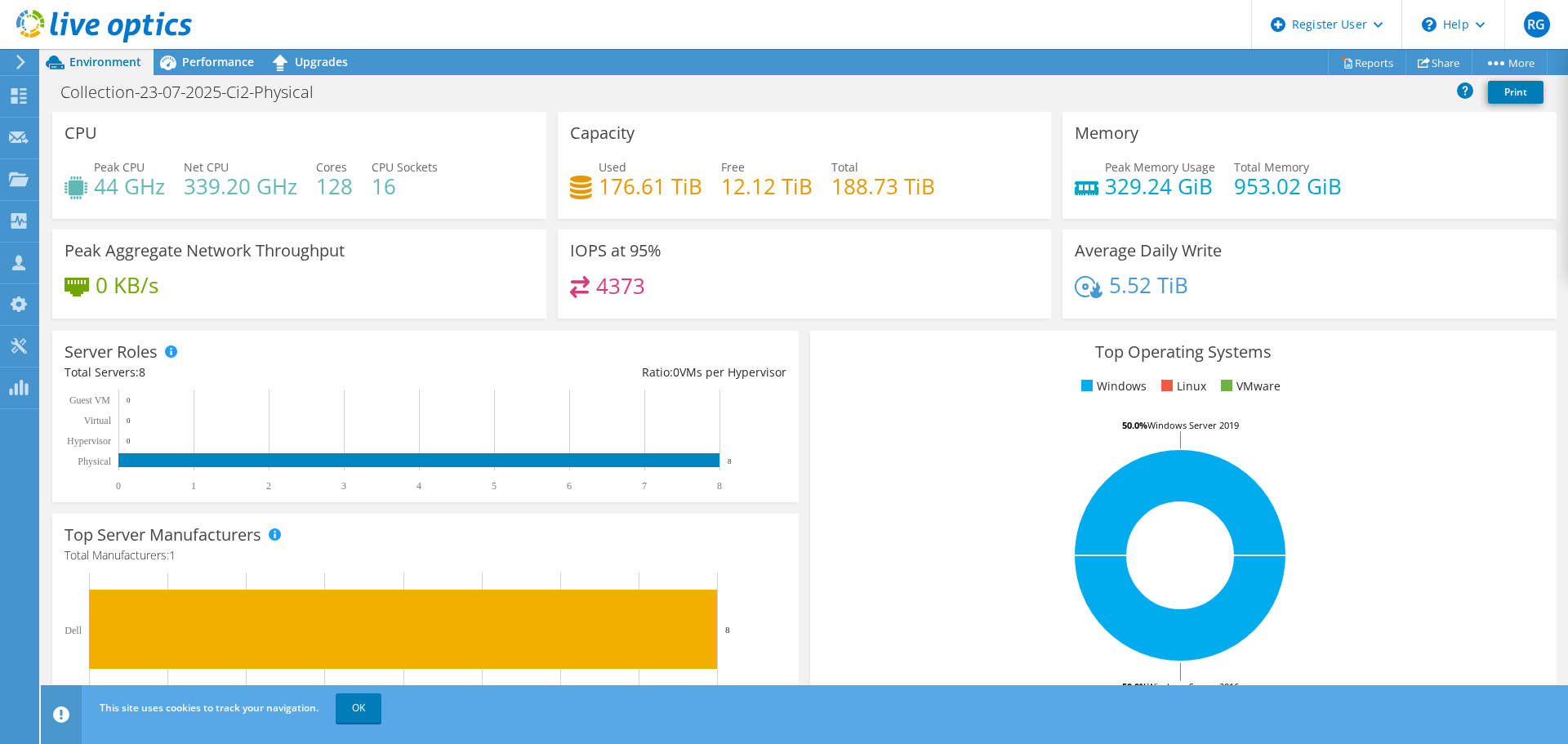 click 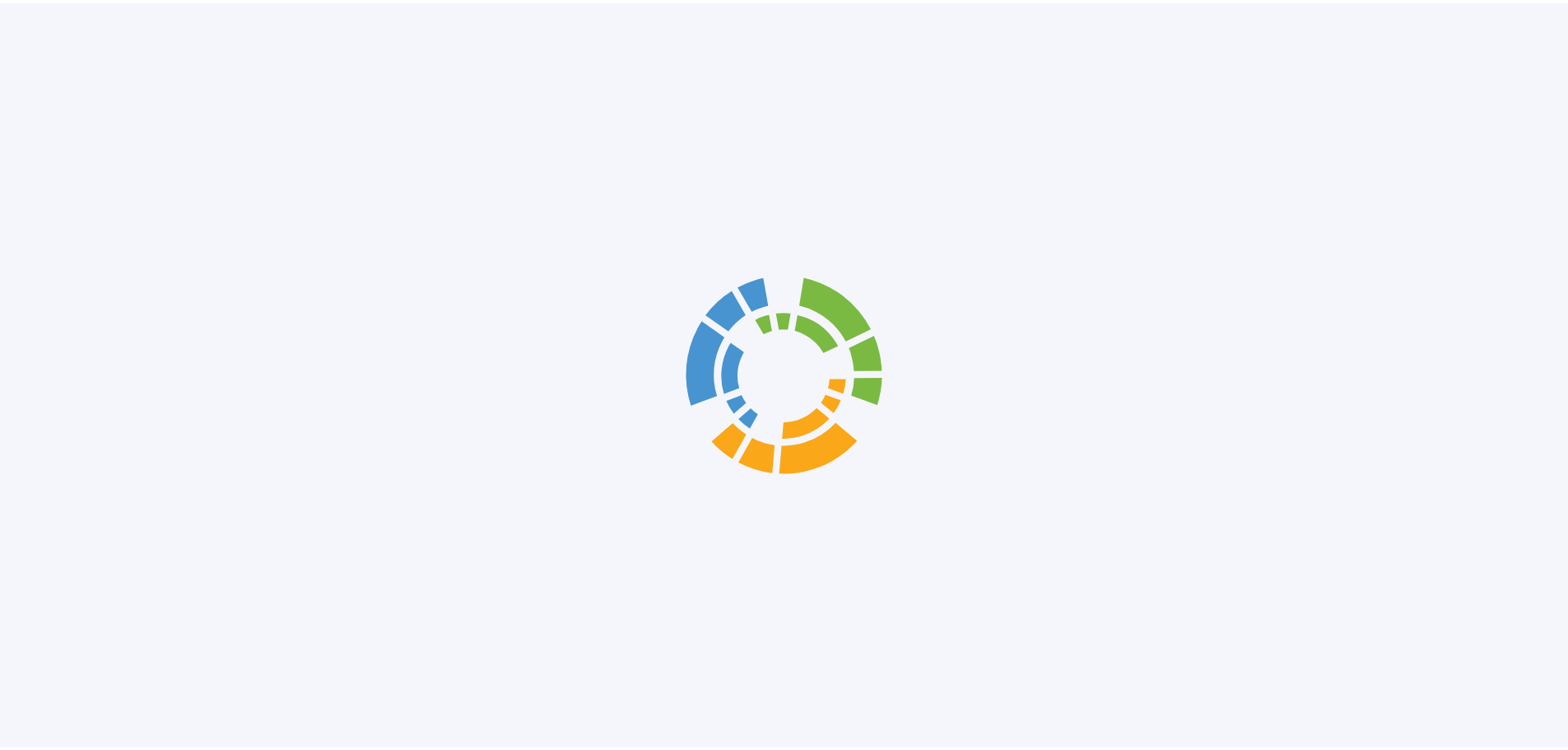 scroll, scrollTop: 0, scrollLeft: 0, axis: both 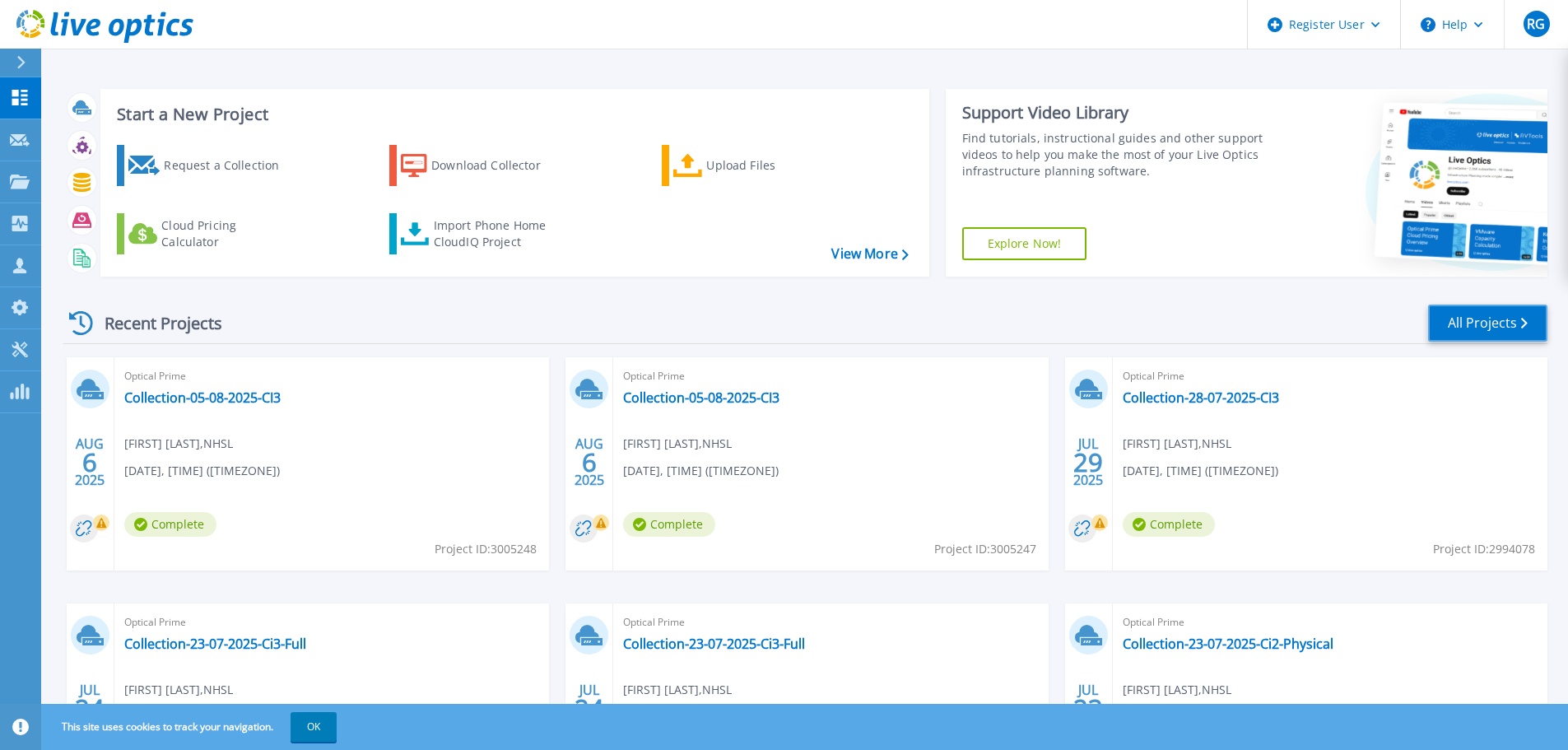 click on "All Projects" at bounding box center [1487, 323] 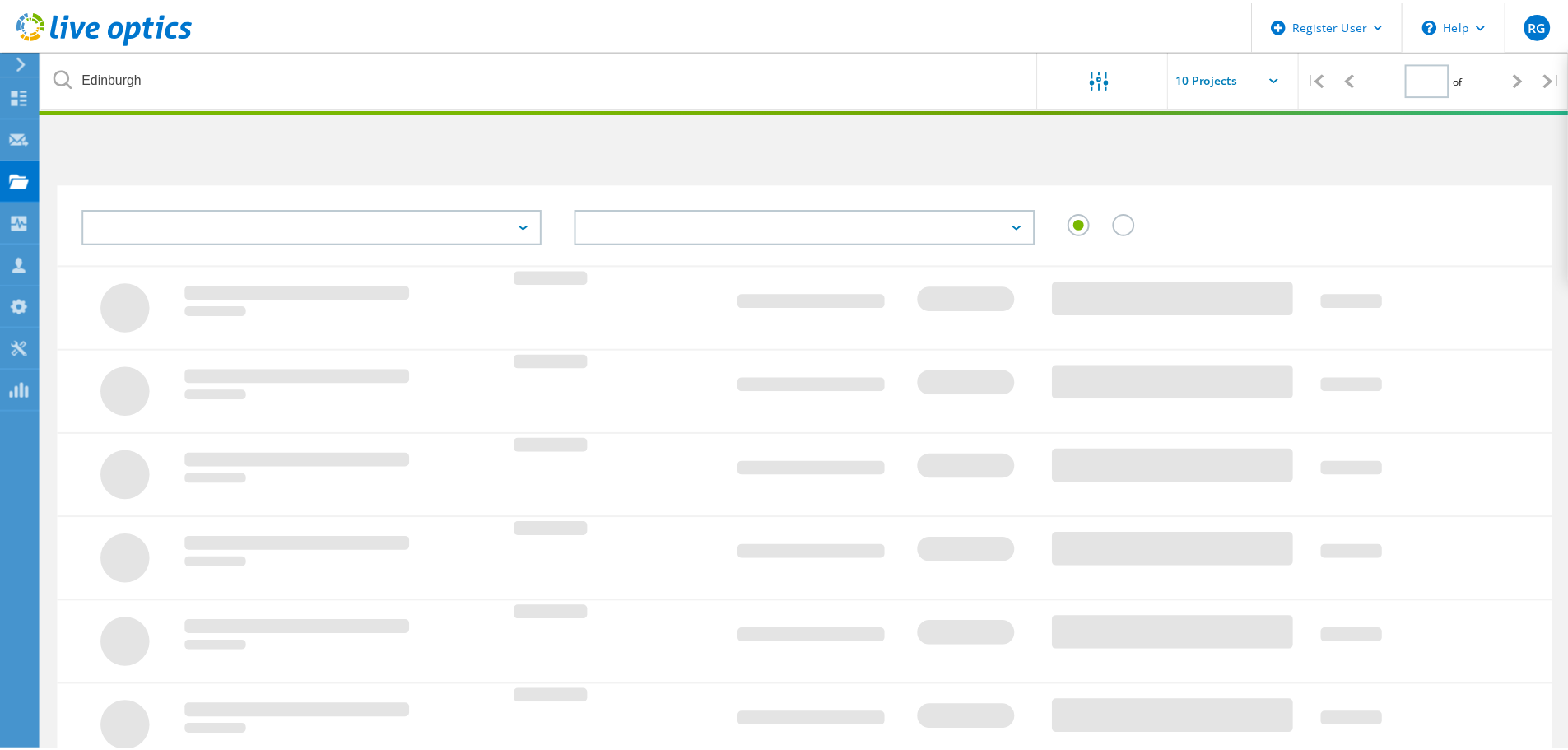 scroll, scrollTop: 0, scrollLeft: 0, axis: both 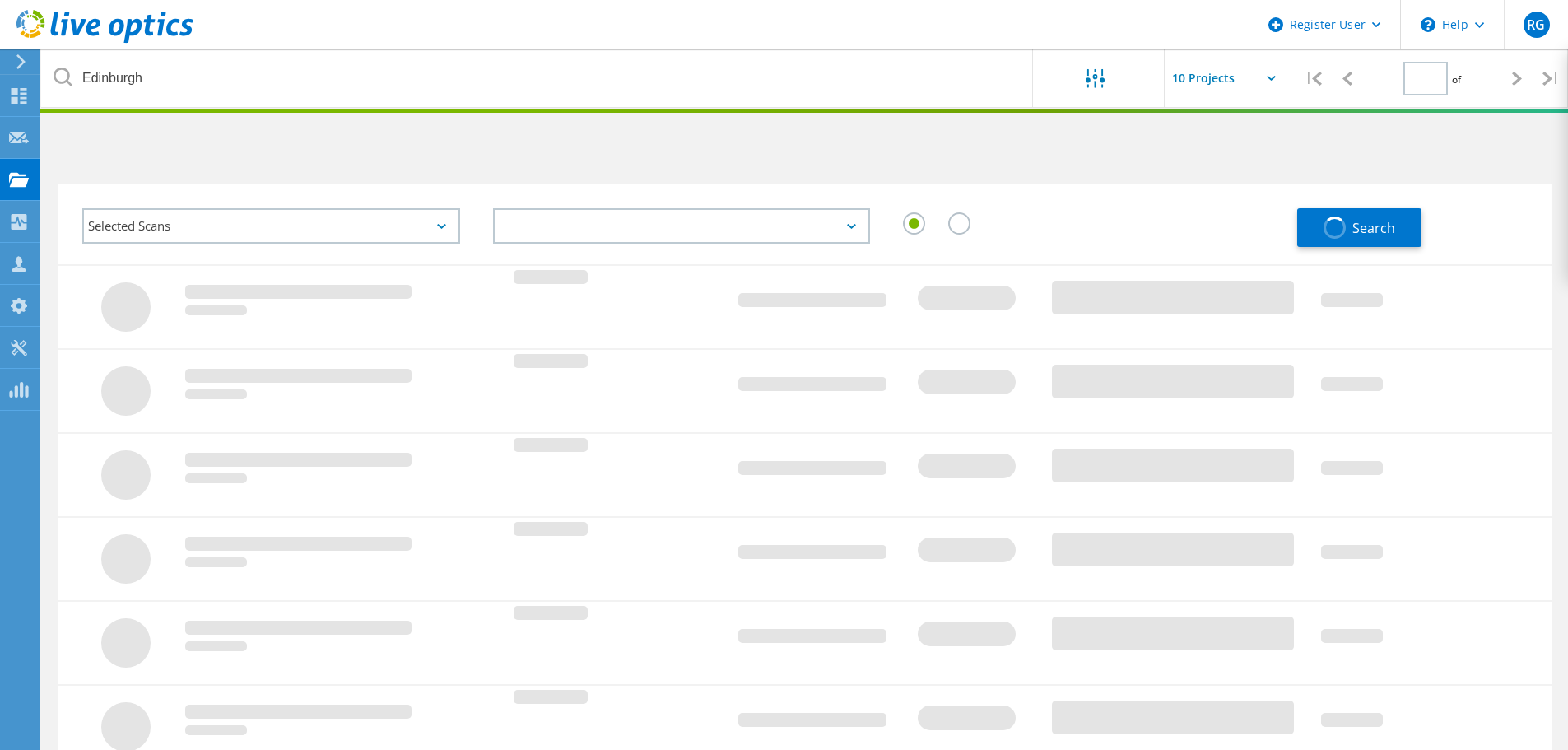 type on "1" 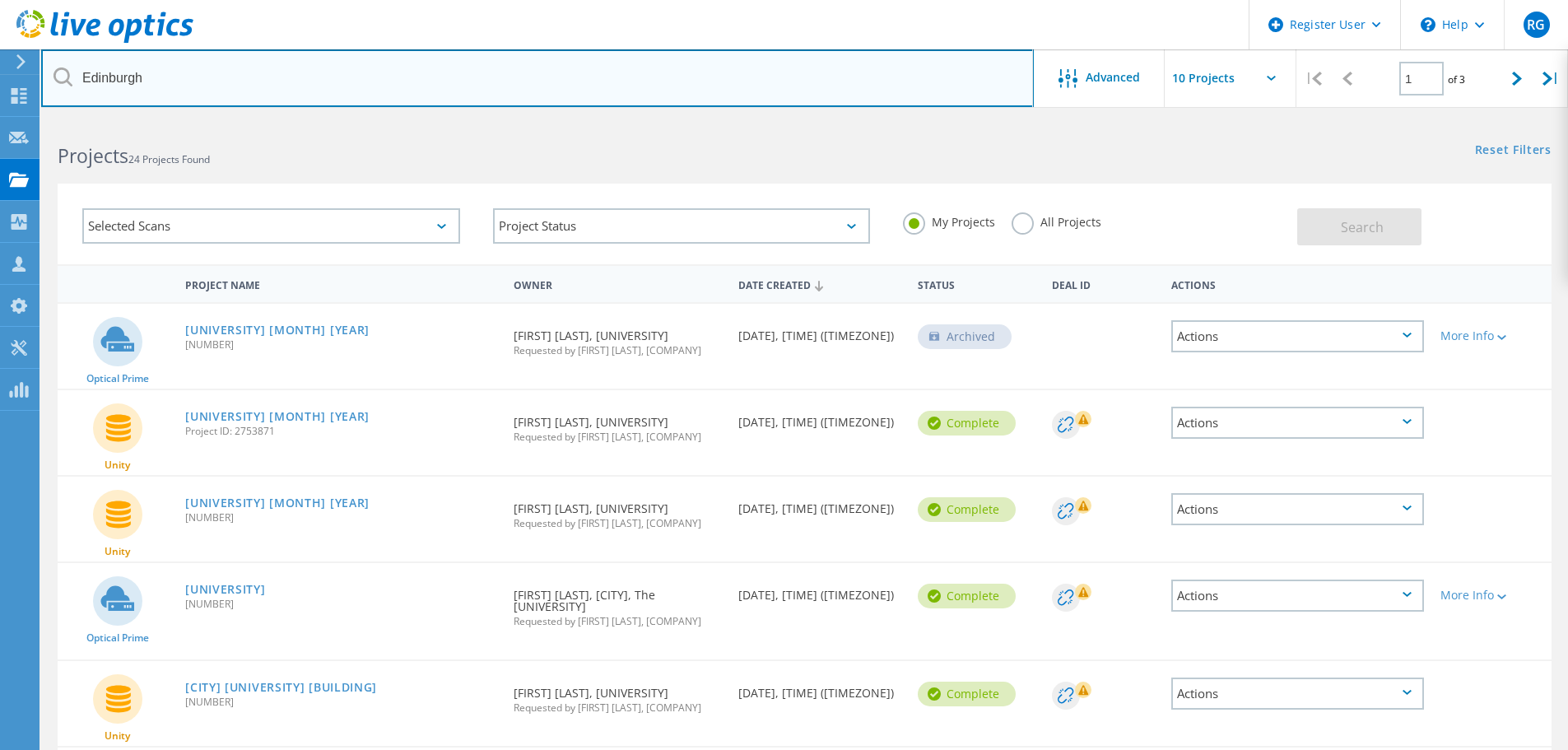 drag, startPoint x: 199, startPoint y: 86, endPoint x: 80, endPoint y: 82, distance: 119.06721 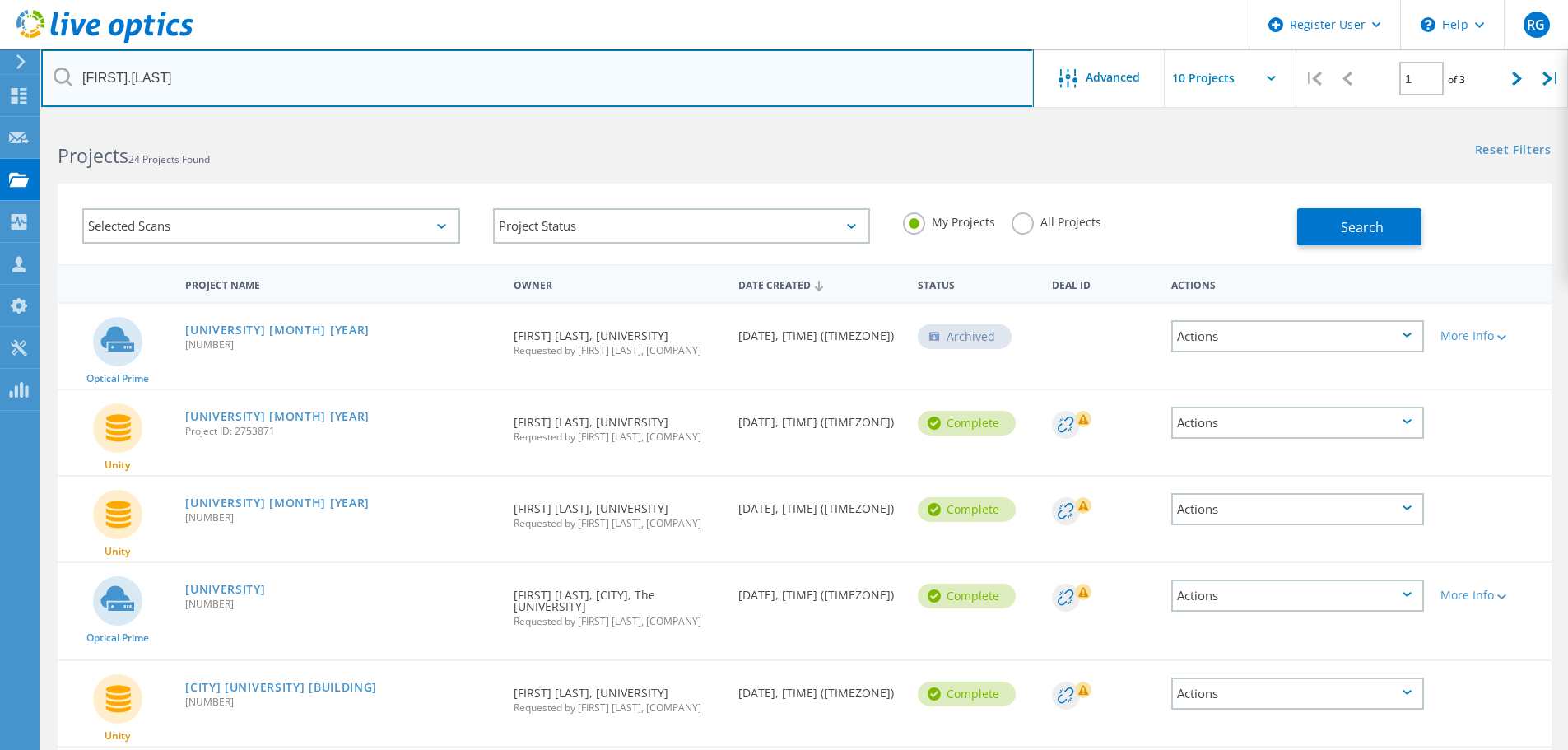 type on "david.craig" 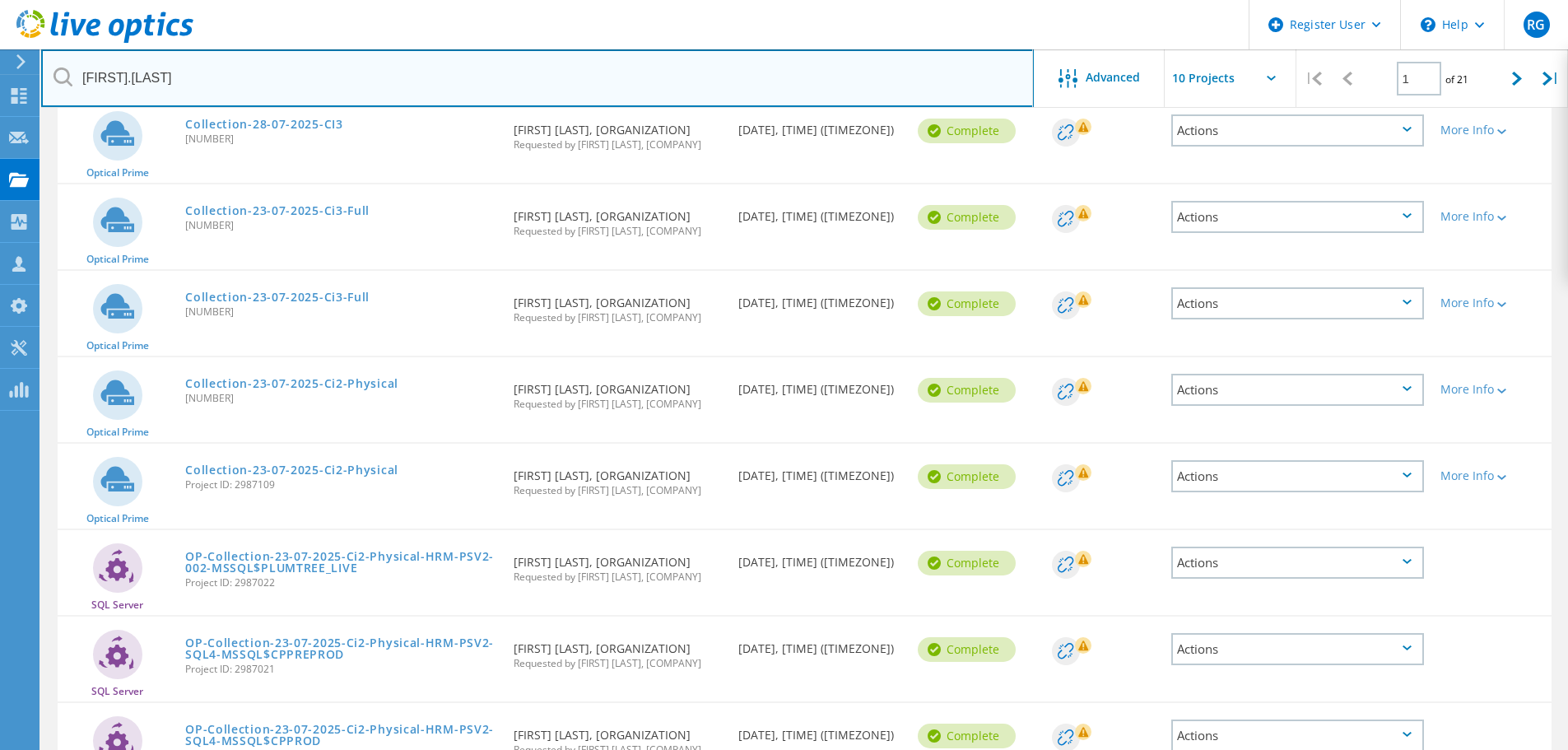 scroll, scrollTop: 391, scrollLeft: 0, axis: vertical 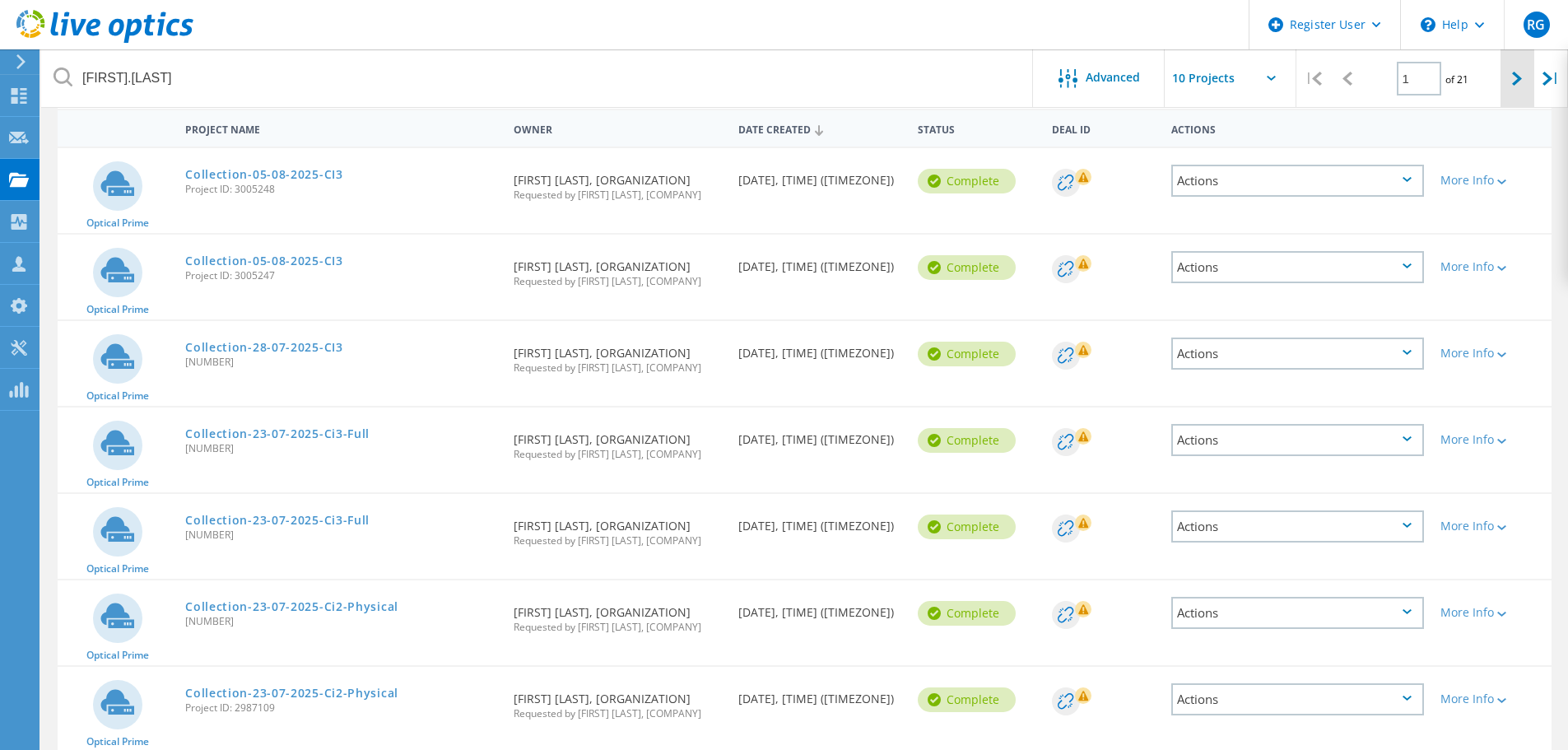 click 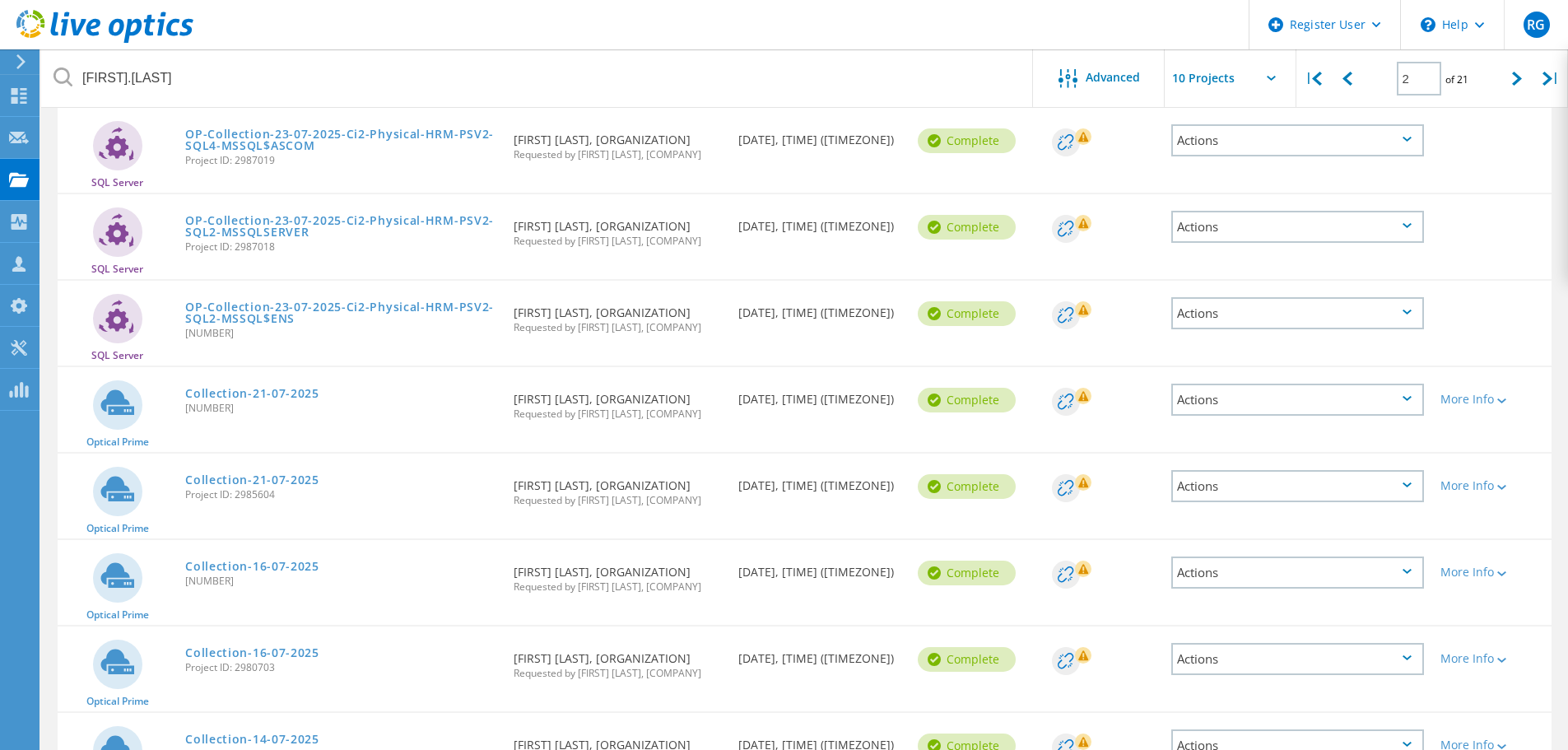 scroll, scrollTop: 228, scrollLeft: 0, axis: vertical 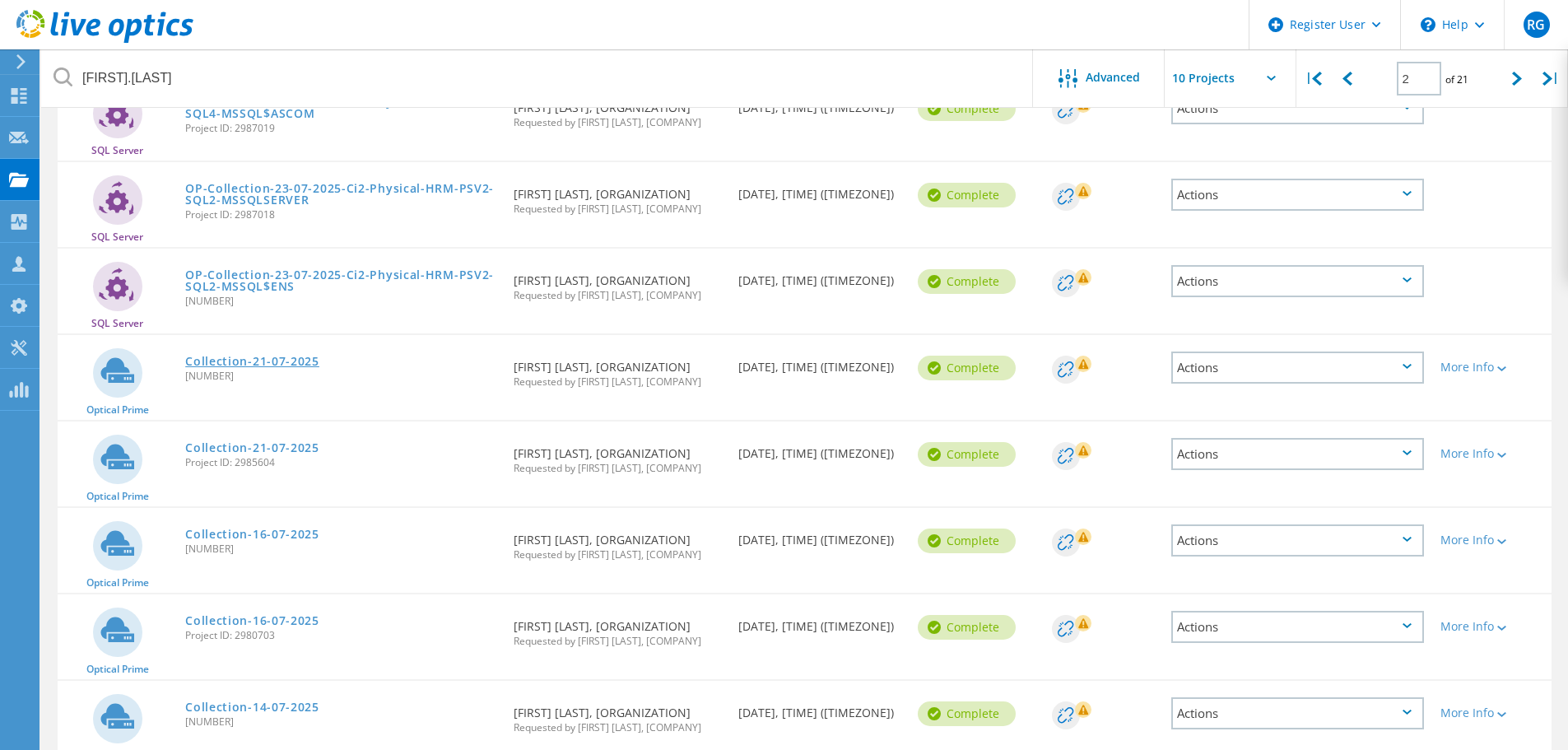 click on "Collection-21-07-2025" 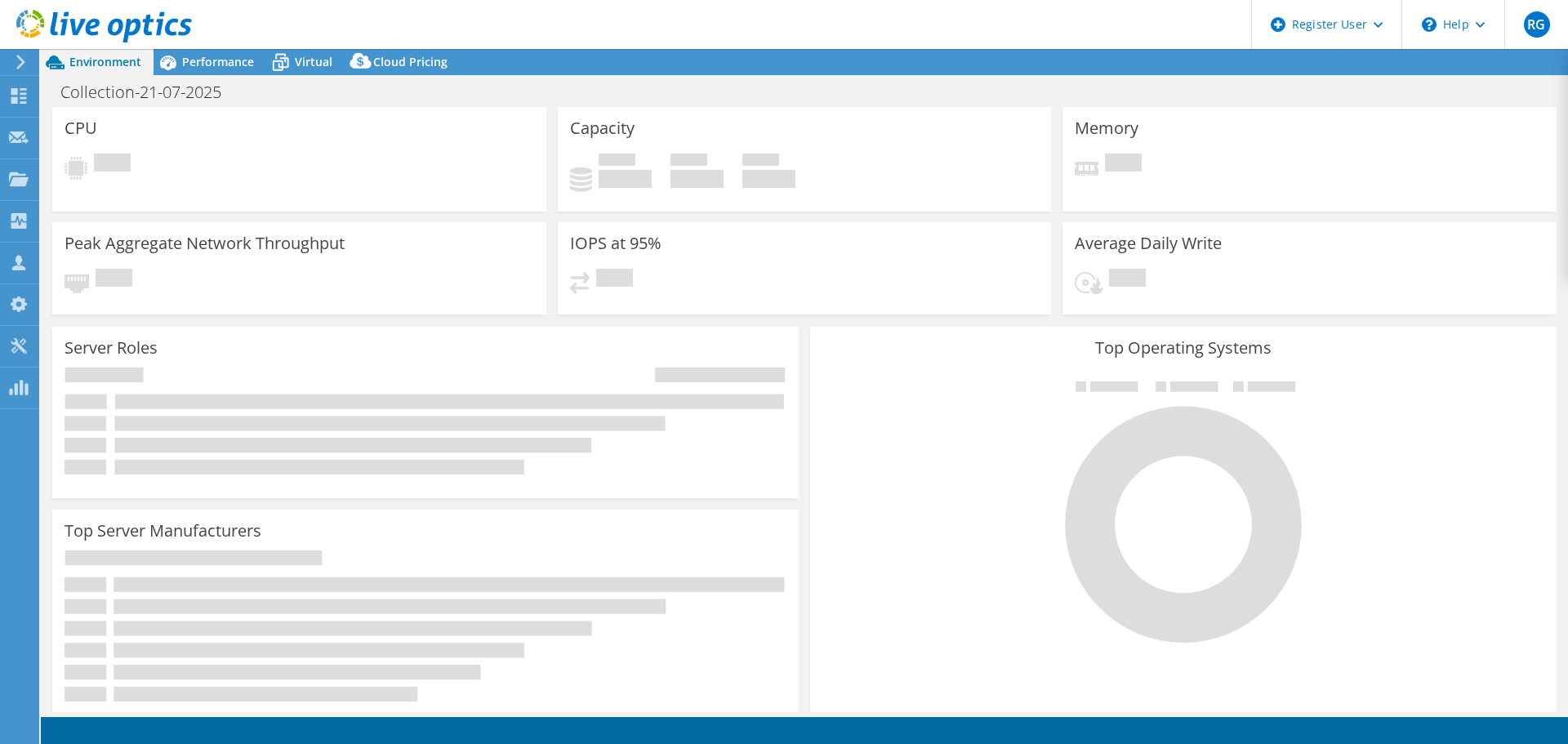 scroll, scrollTop: 0, scrollLeft: 0, axis: both 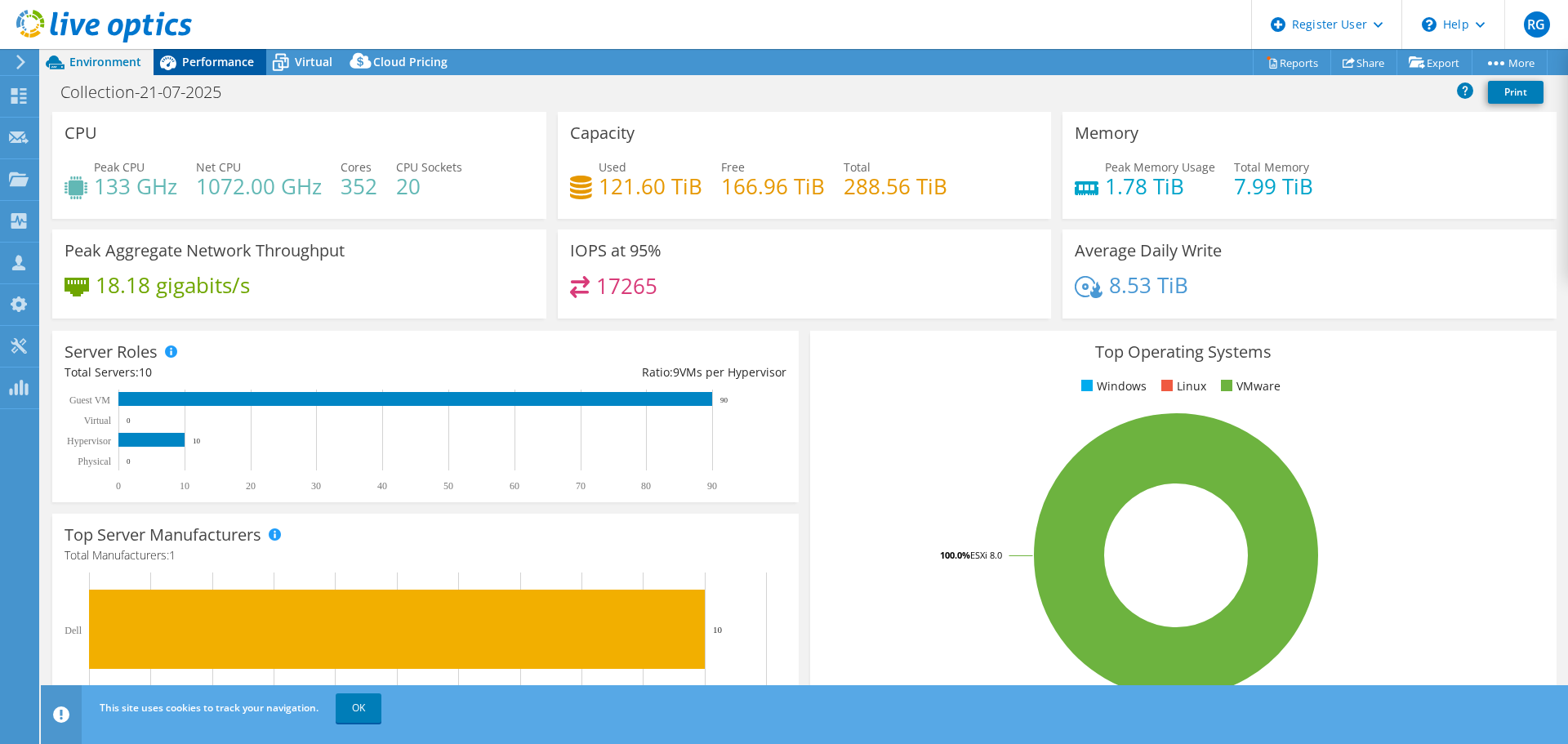 click on "Performance" at bounding box center [218, 61] 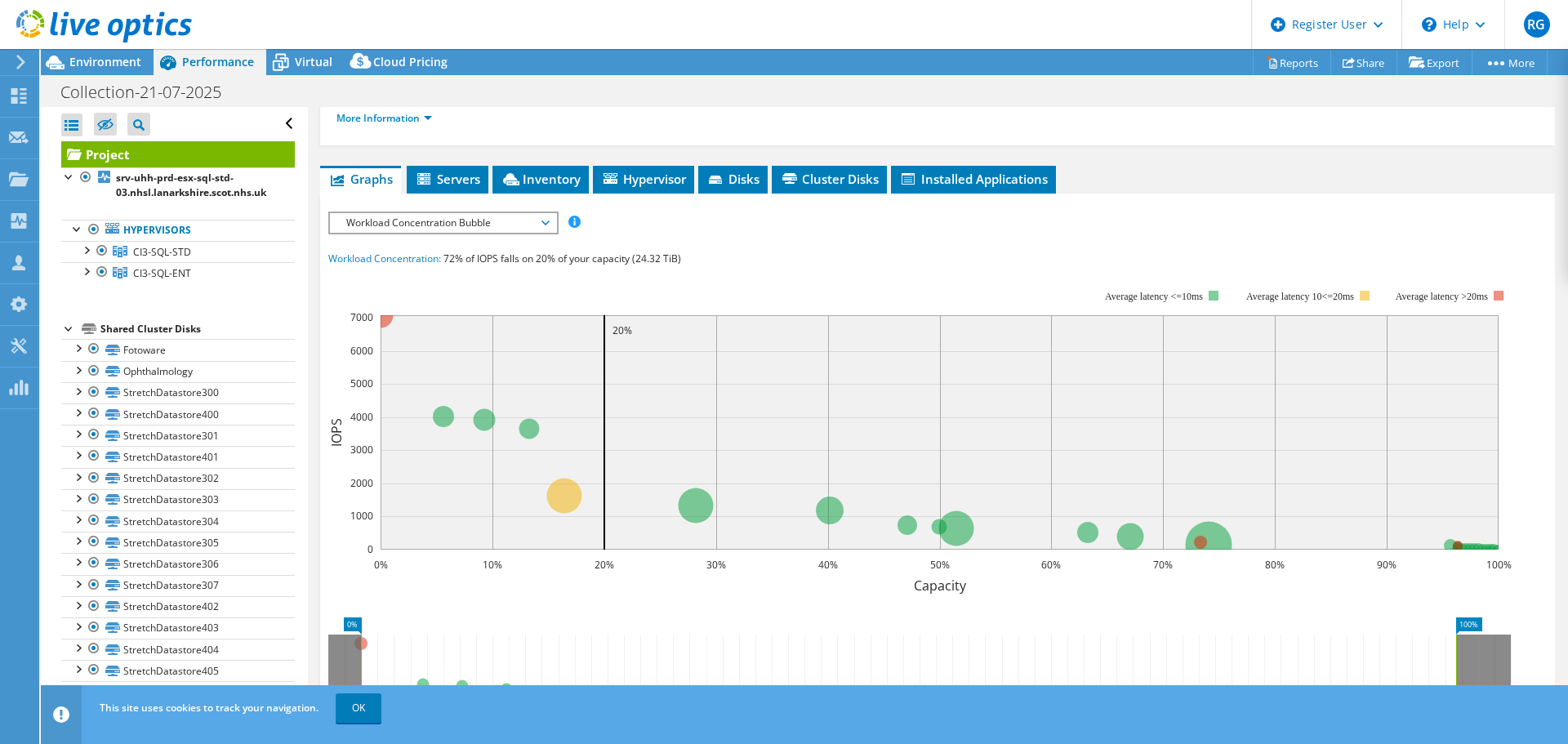 scroll, scrollTop: 203, scrollLeft: 0, axis: vertical 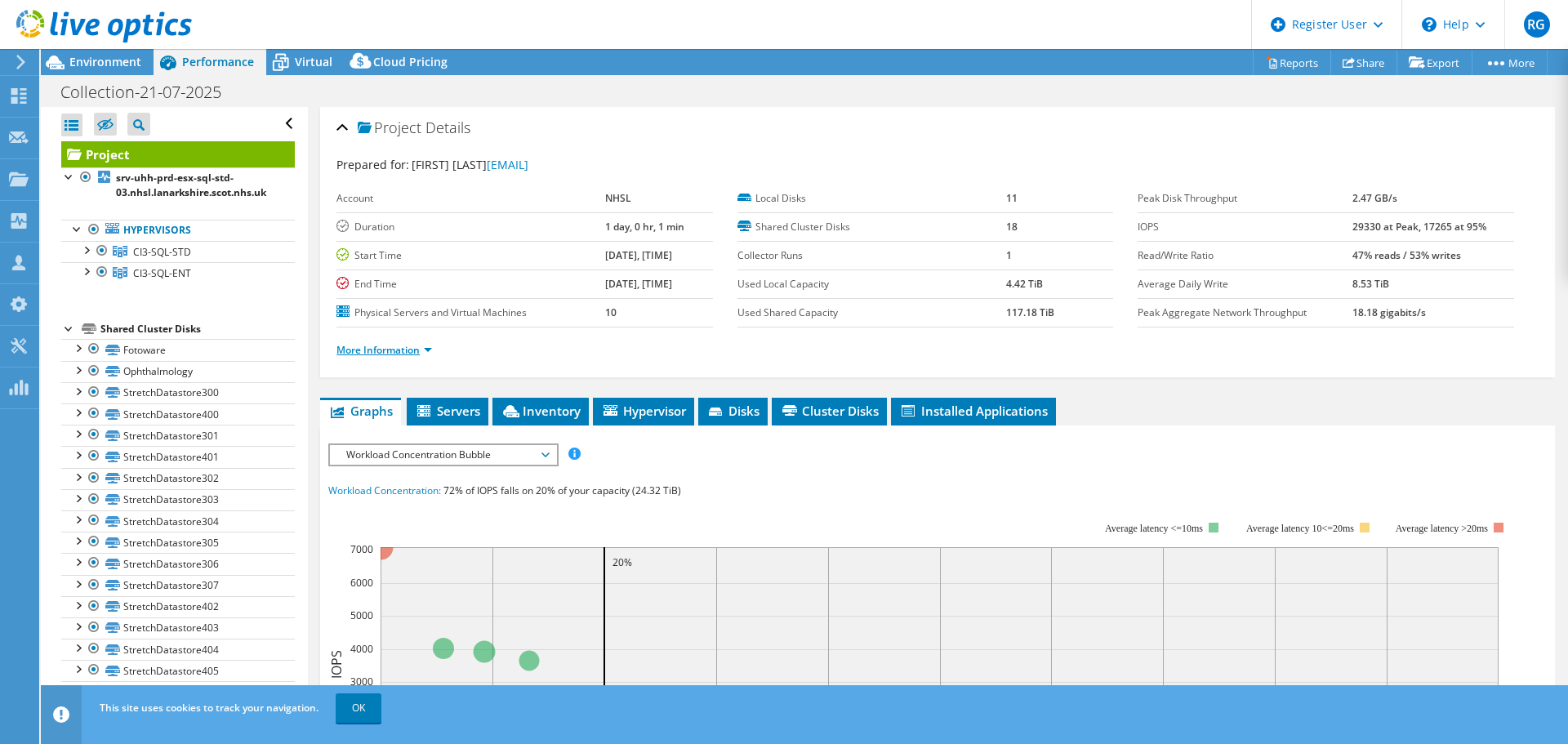 click on "More Information" at bounding box center (384, 350) 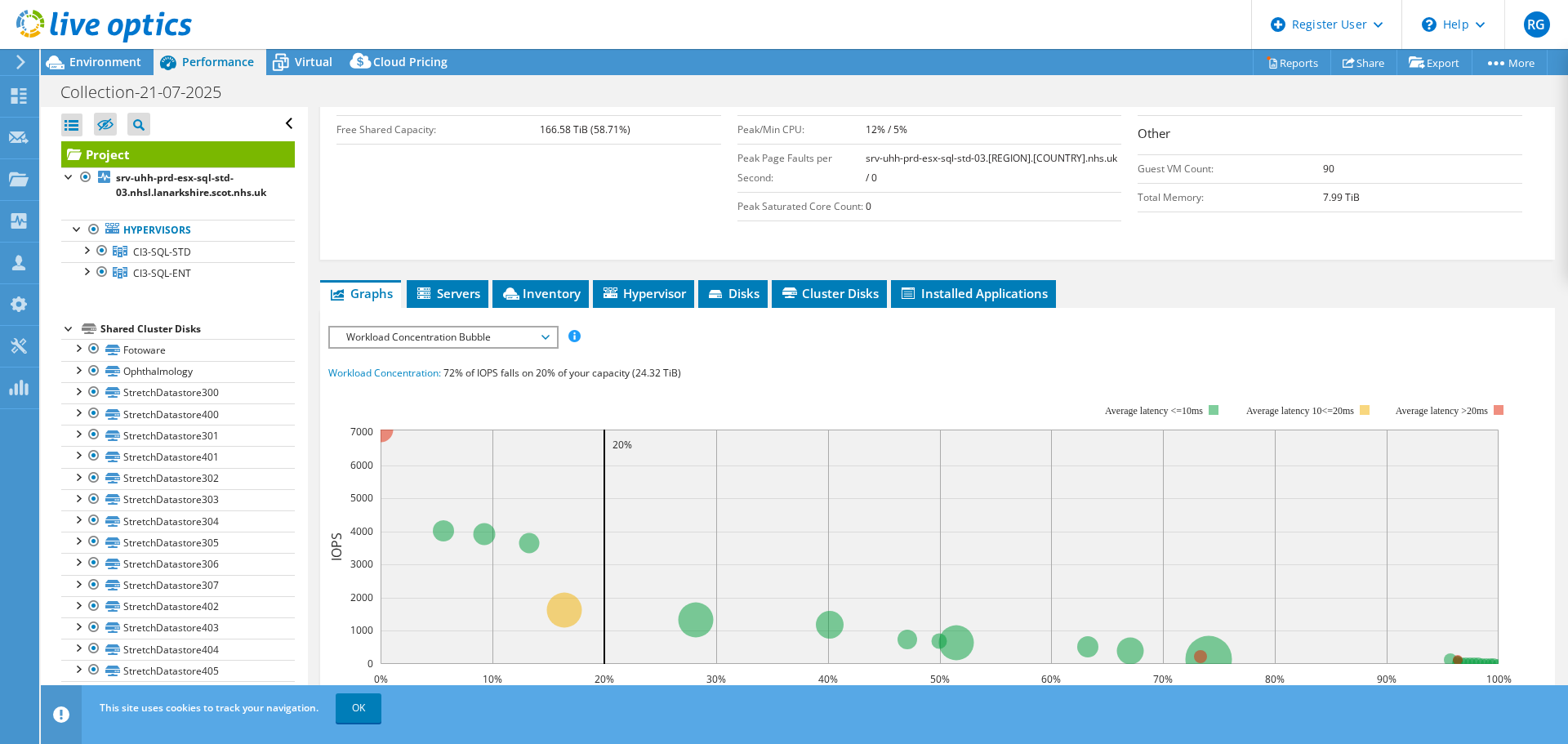 scroll, scrollTop: 362, scrollLeft: 0, axis: vertical 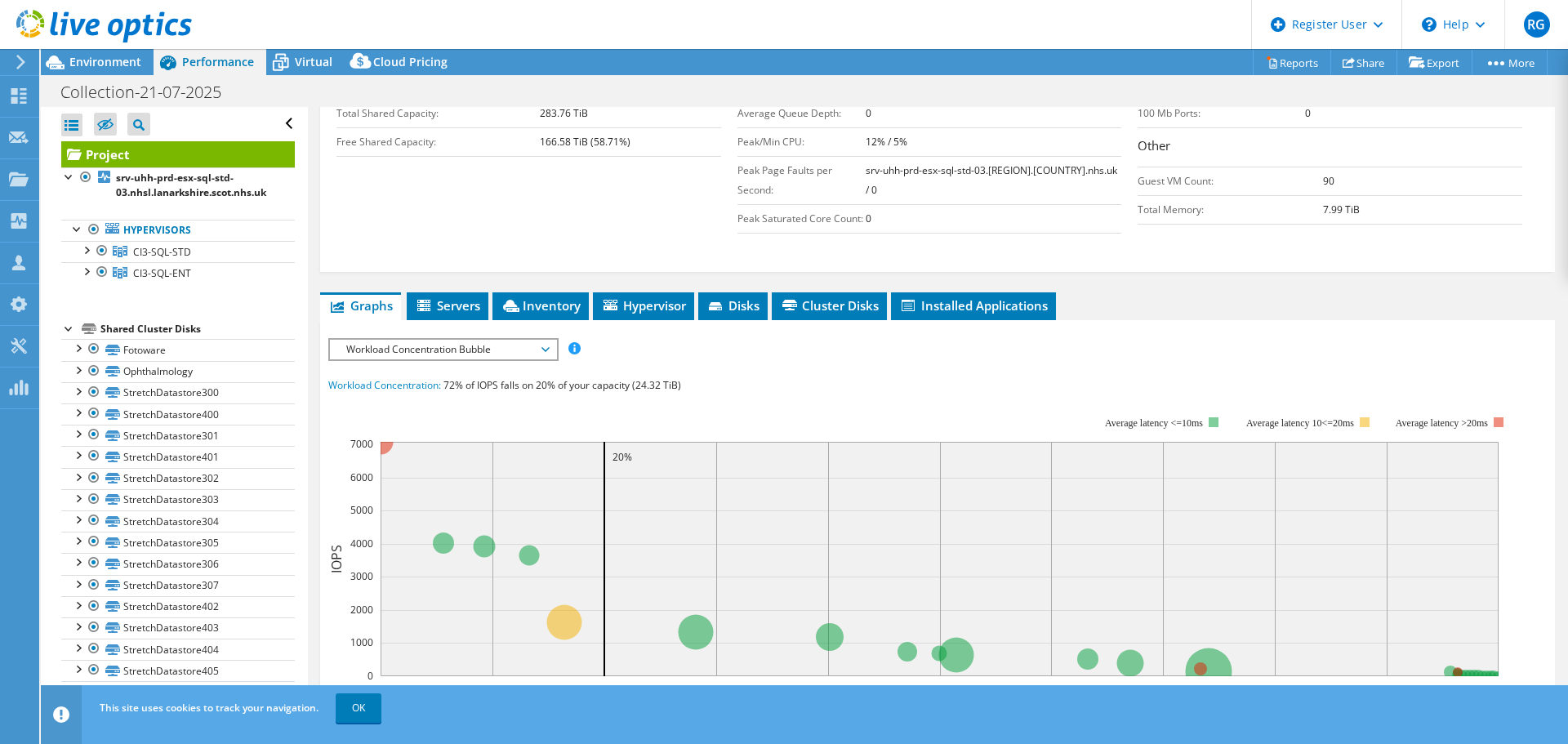 click on "Workload Concentration Bubble" at bounding box center (443, 350) 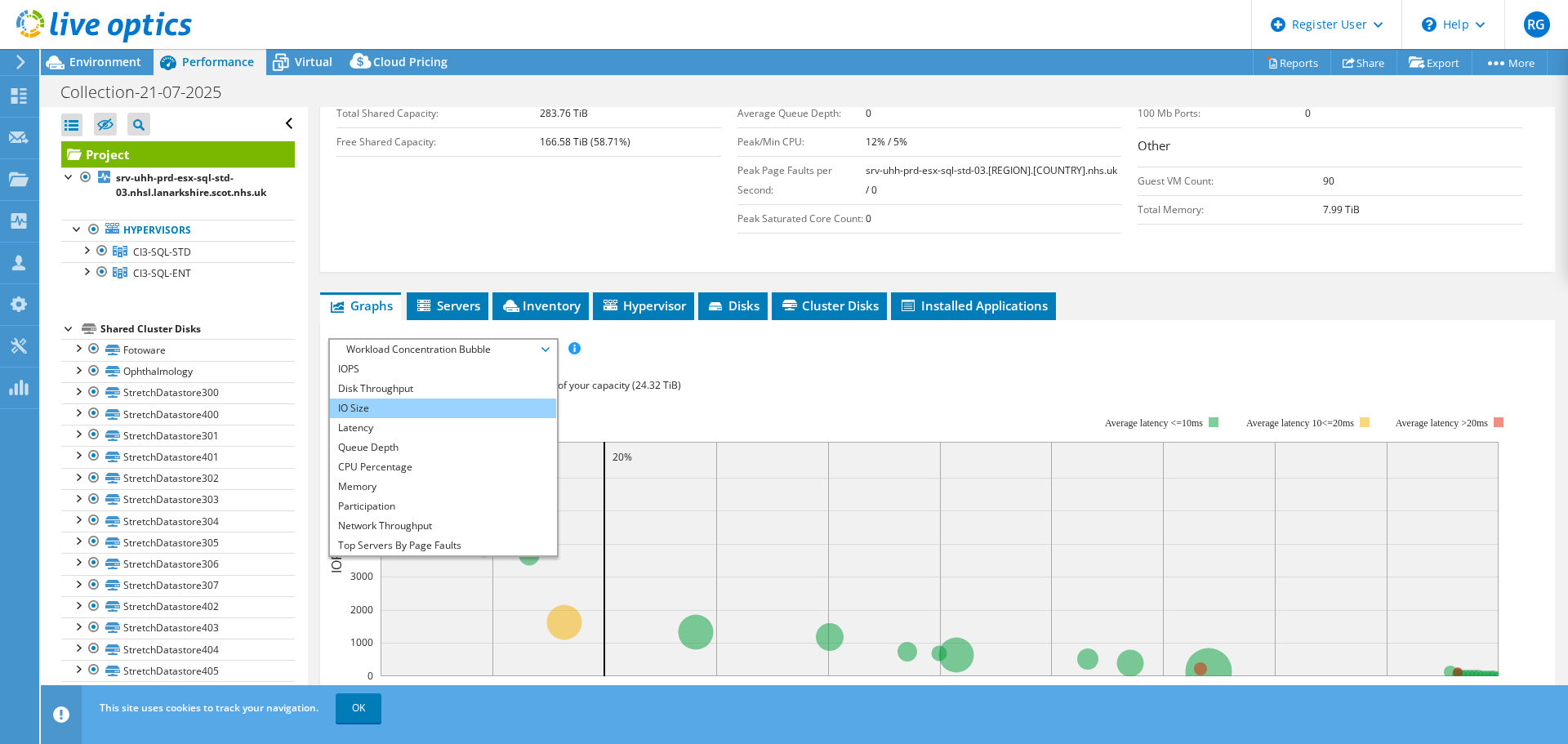 click on "IO Size" at bounding box center [443, 408] 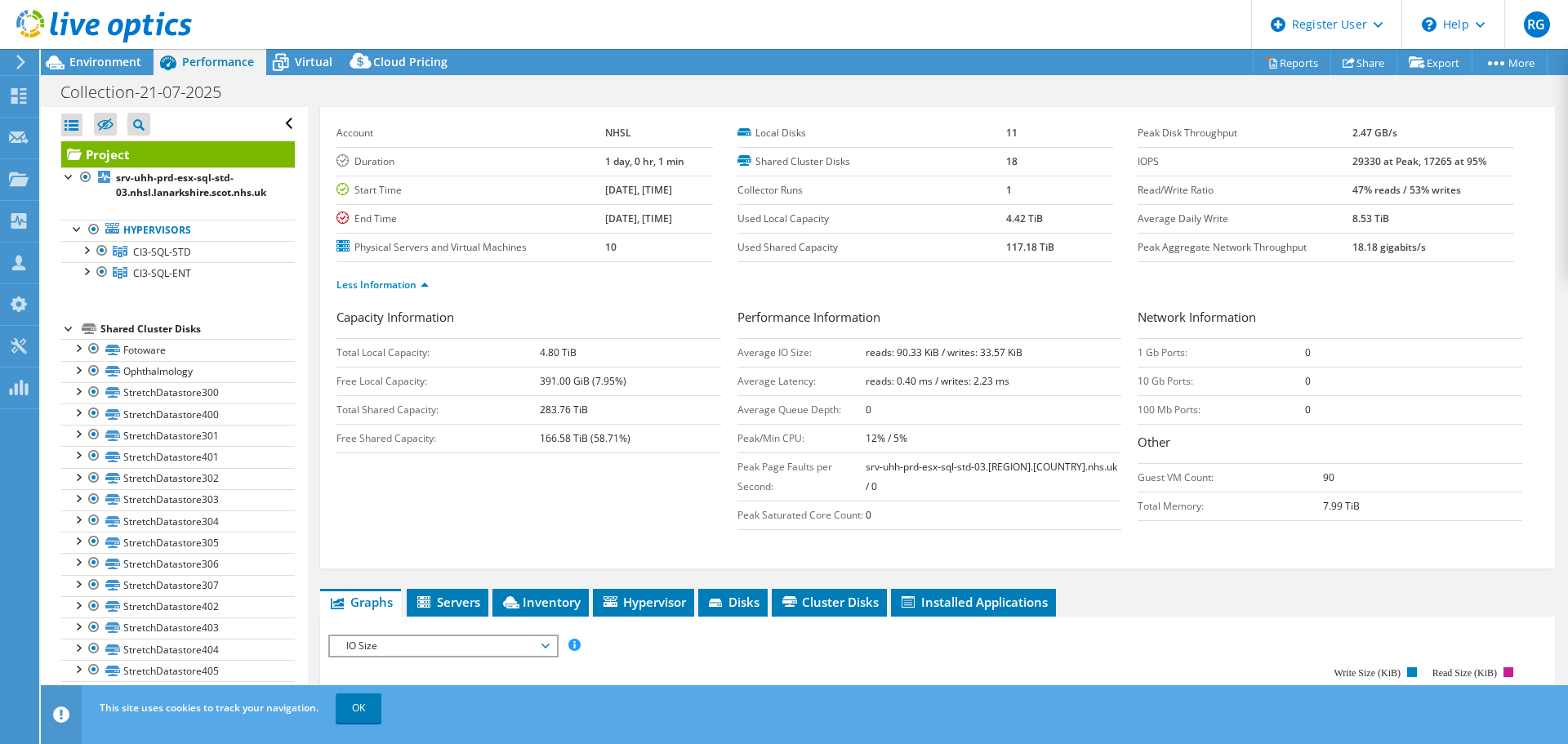scroll, scrollTop: 0, scrollLeft: 0, axis: both 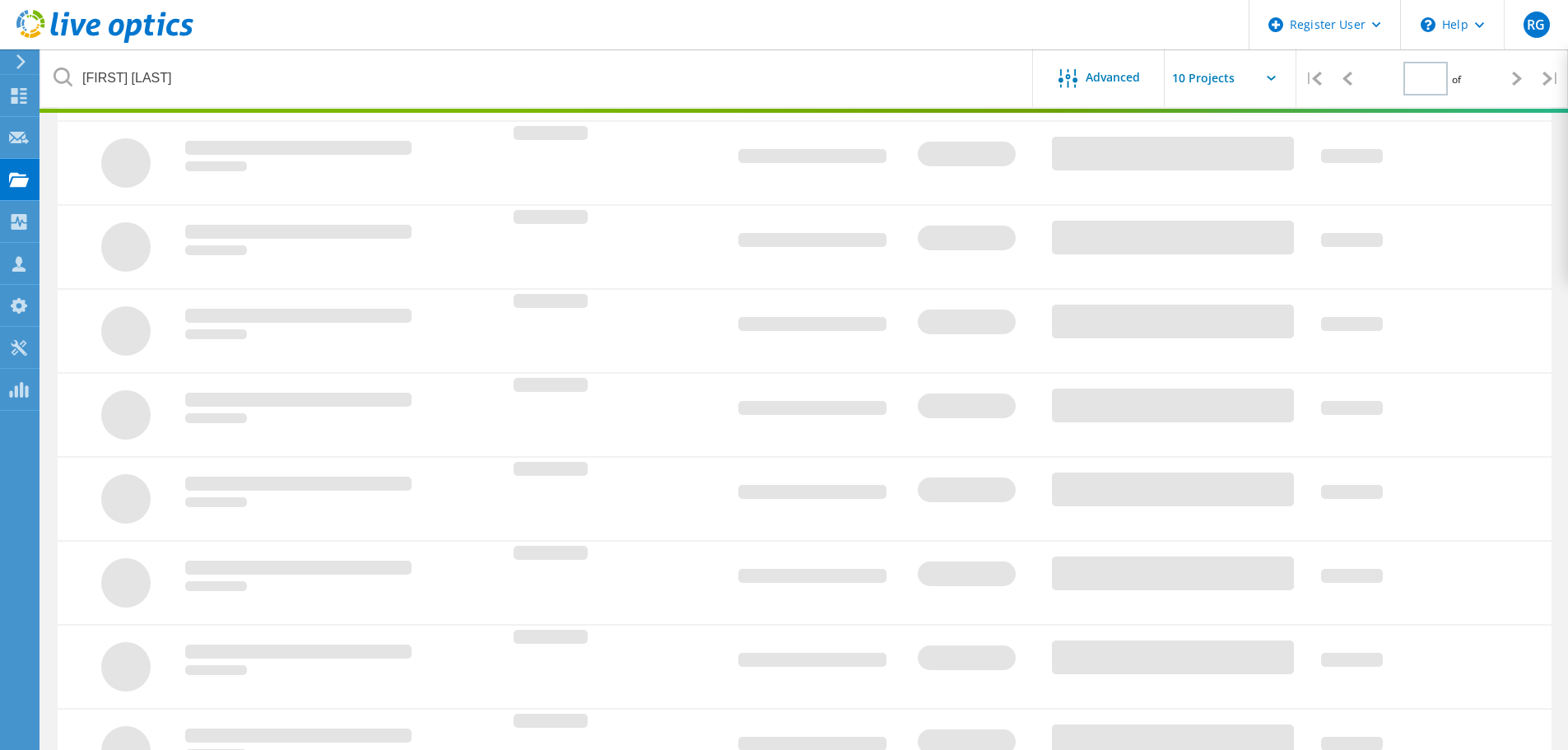 type on "2" 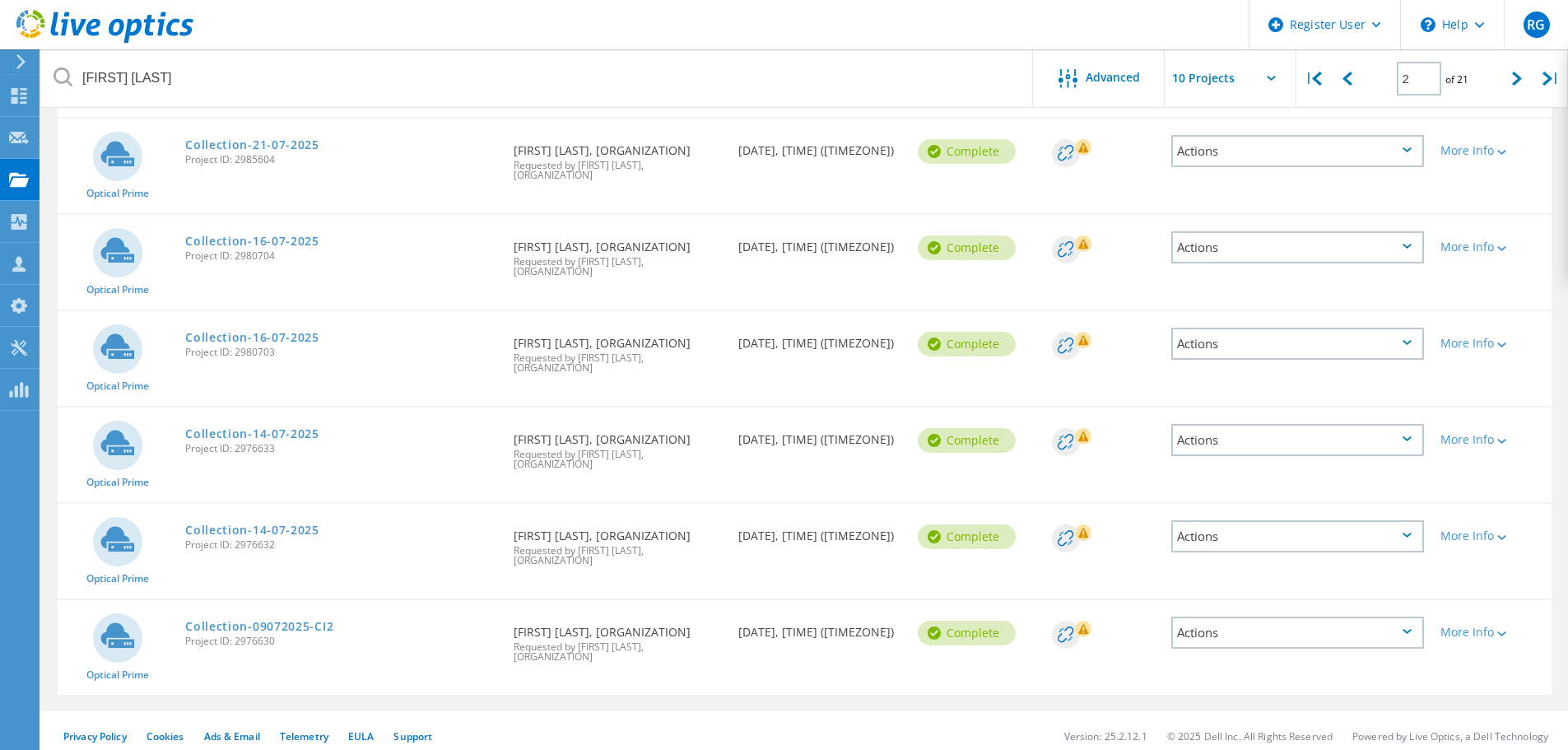 scroll, scrollTop: 572, scrollLeft: 0, axis: vertical 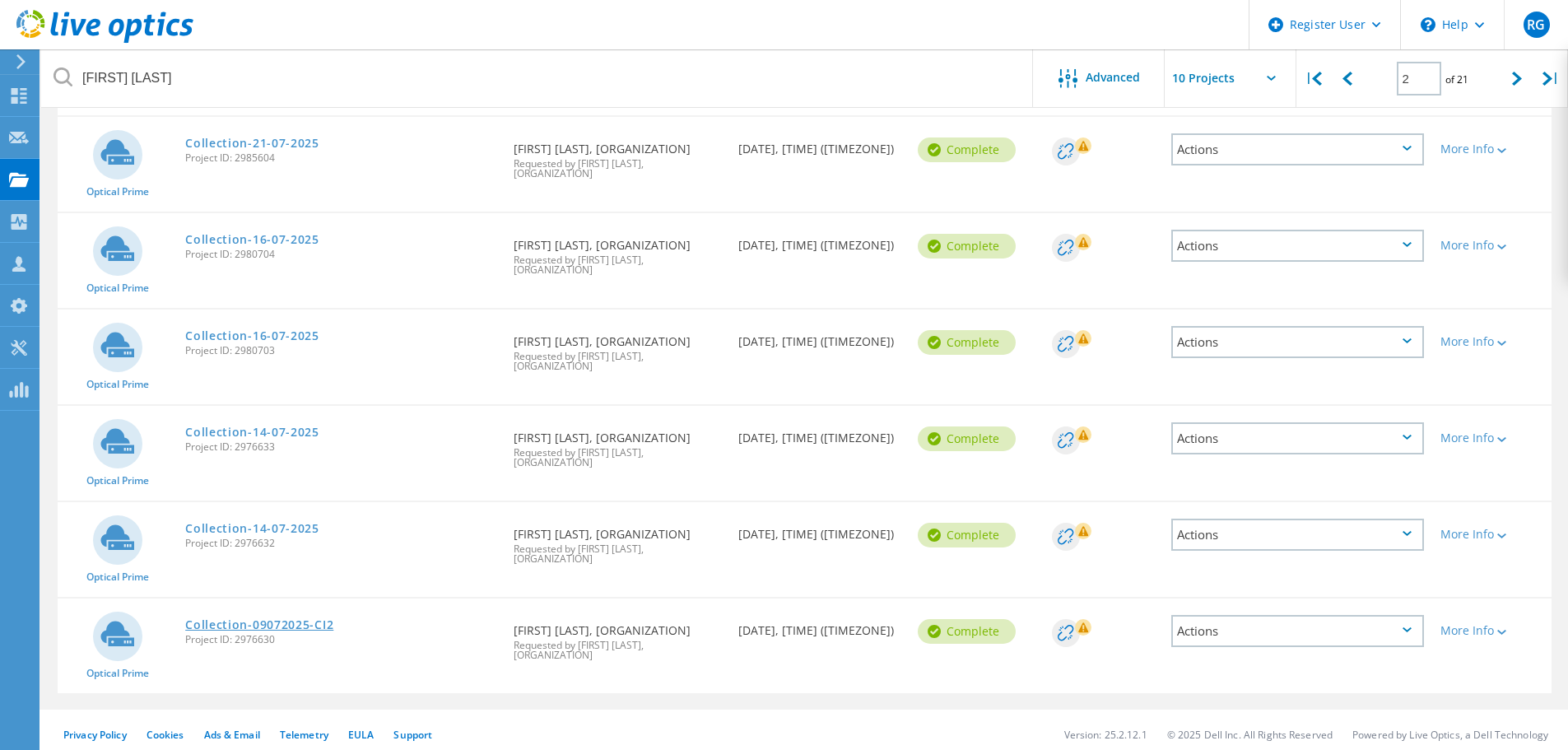 click on "Collection-09072025-CI2" 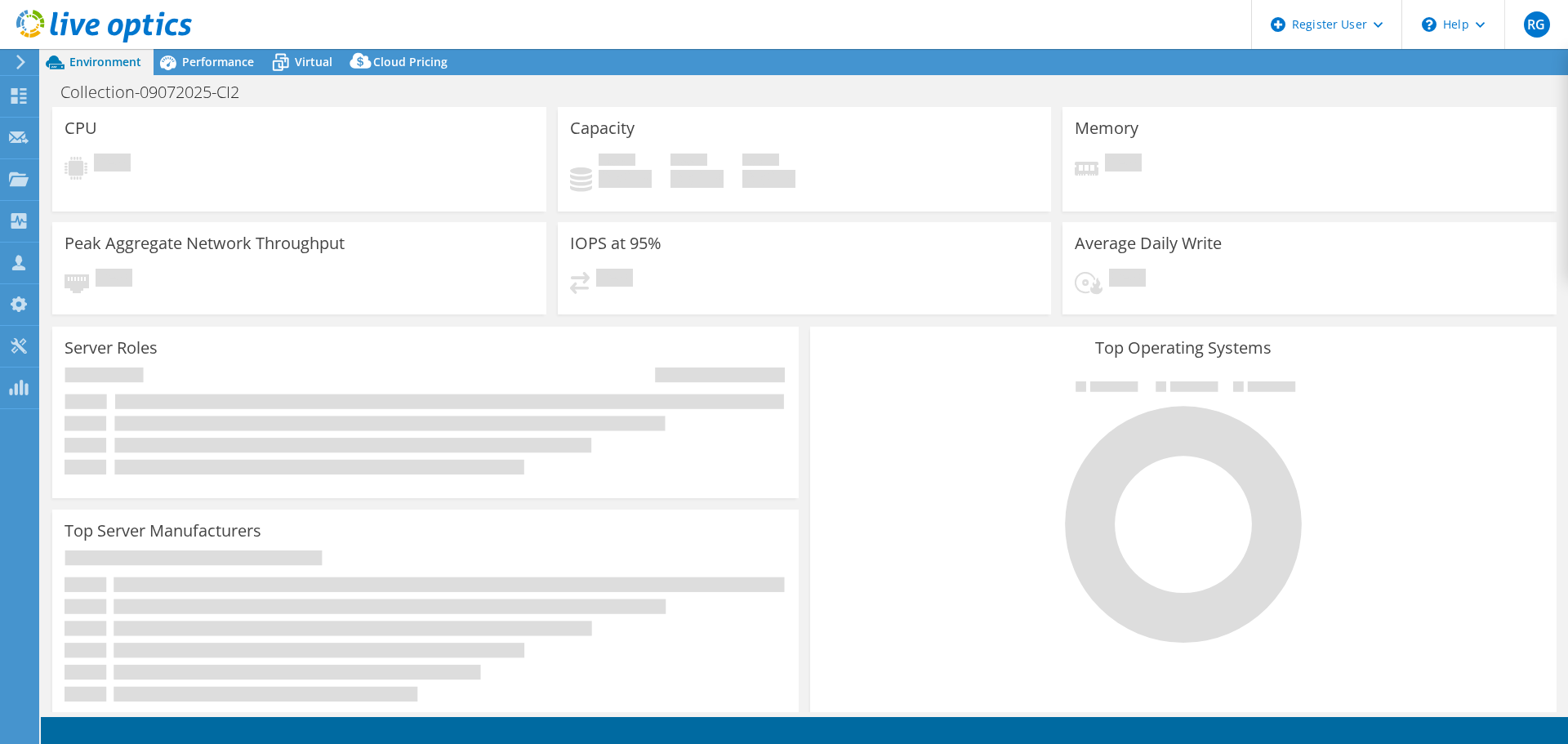 scroll, scrollTop: 0, scrollLeft: 0, axis: both 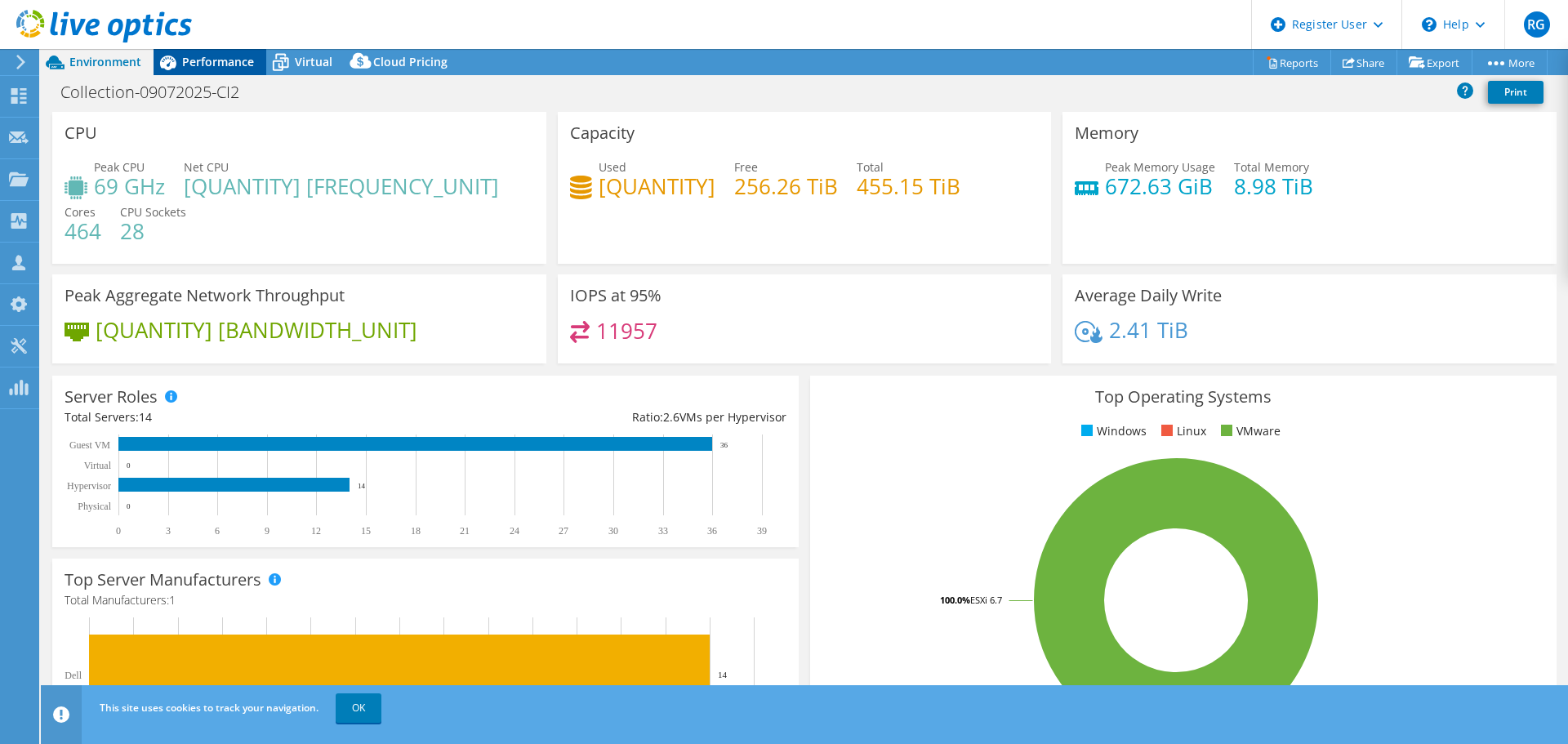 click on "Performance" at bounding box center (218, 61) 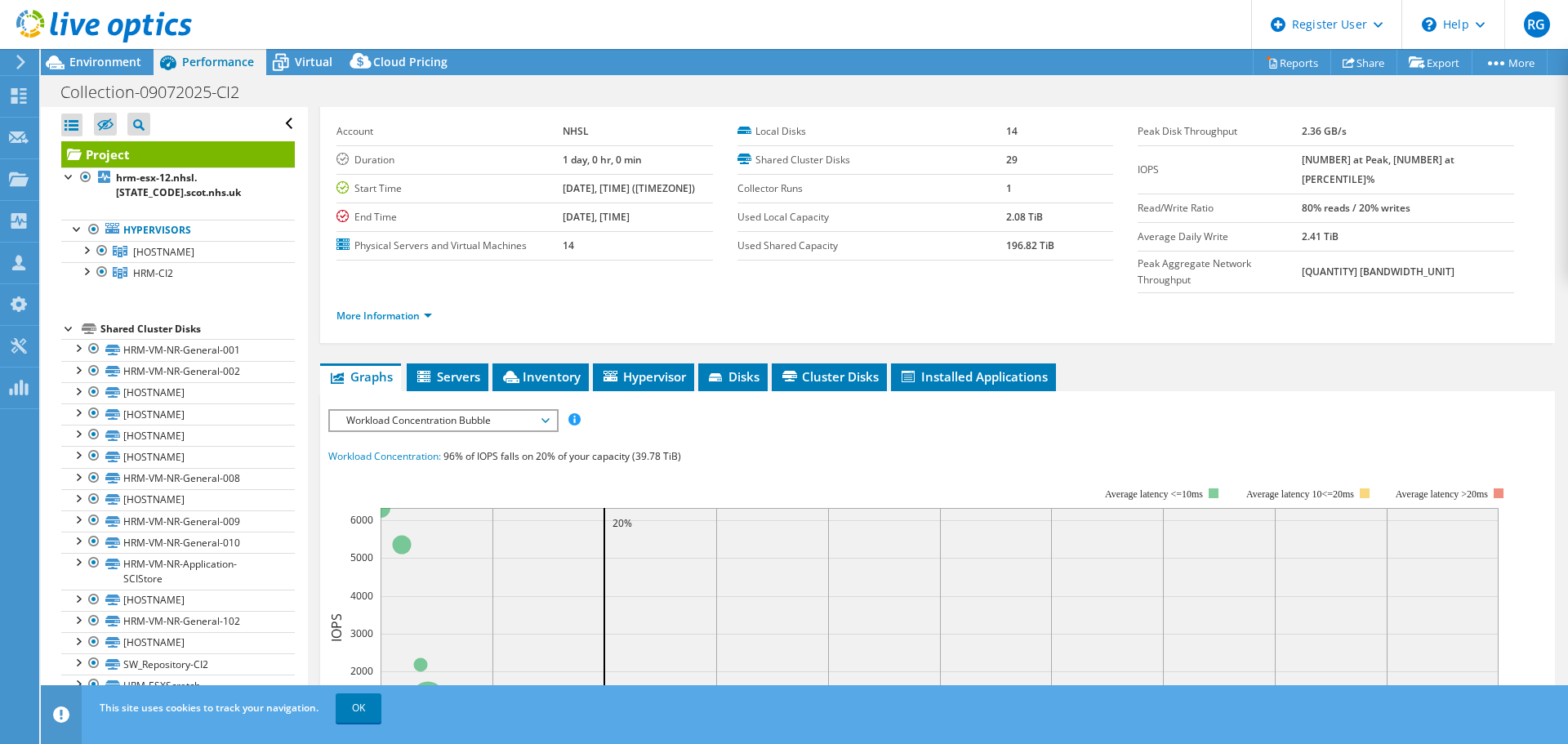 scroll, scrollTop: 56, scrollLeft: 0, axis: vertical 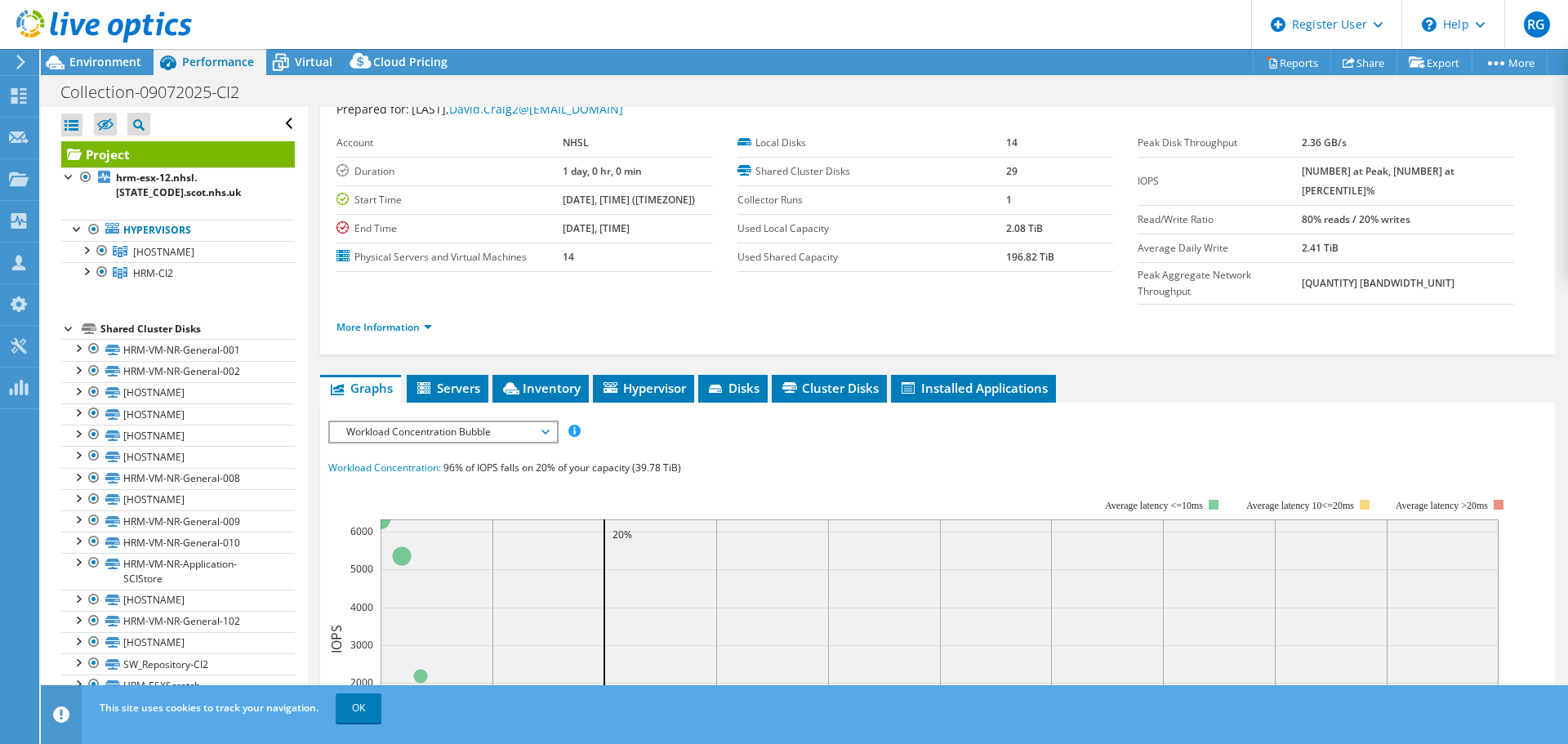 click on "Workload Concentration Bubble" at bounding box center [443, 432] 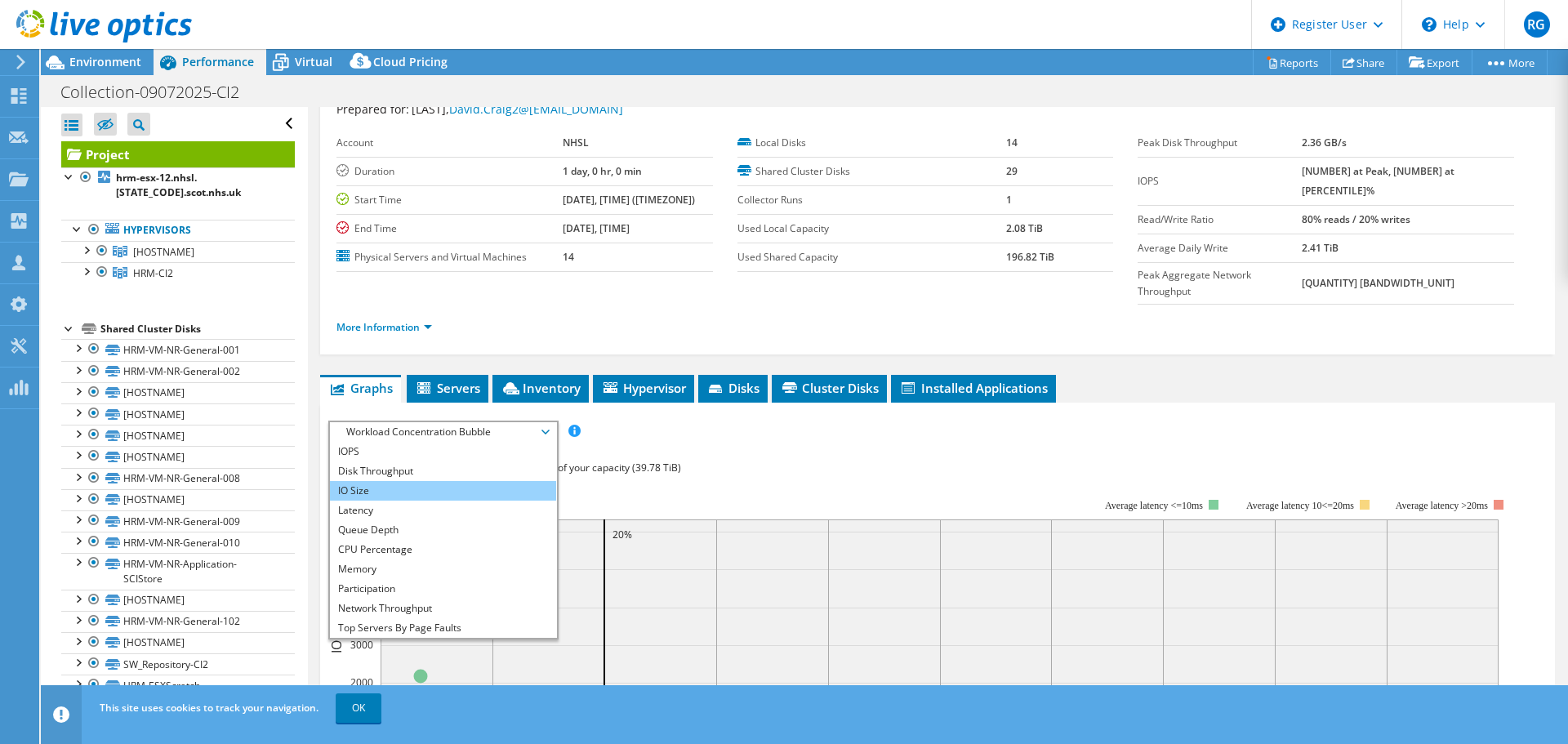 click on "IO Size" at bounding box center [443, 491] 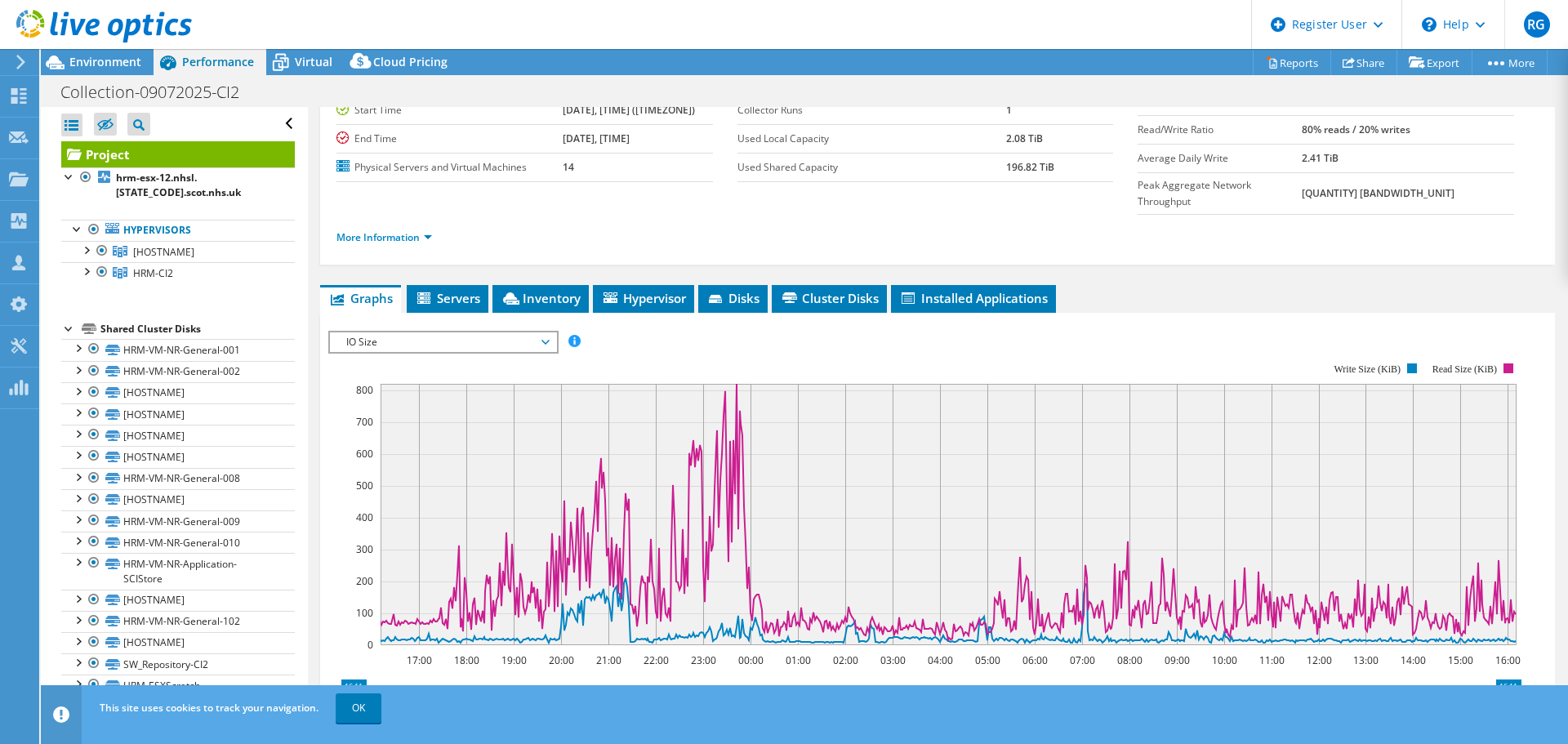 scroll, scrollTop: 167, scrollLeft: 0, axis: vertical 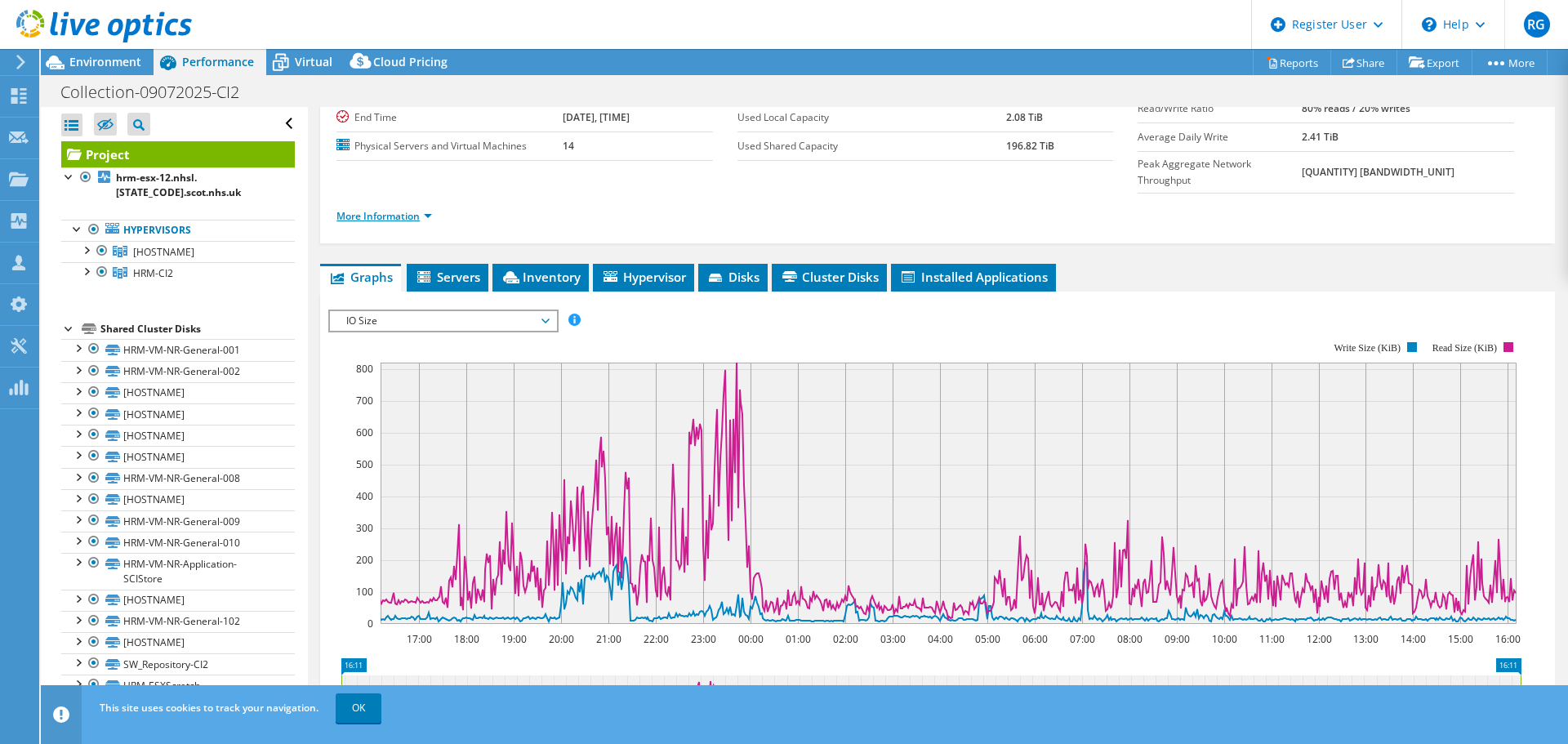 click on "More Information" at bounding box center (384, 216) 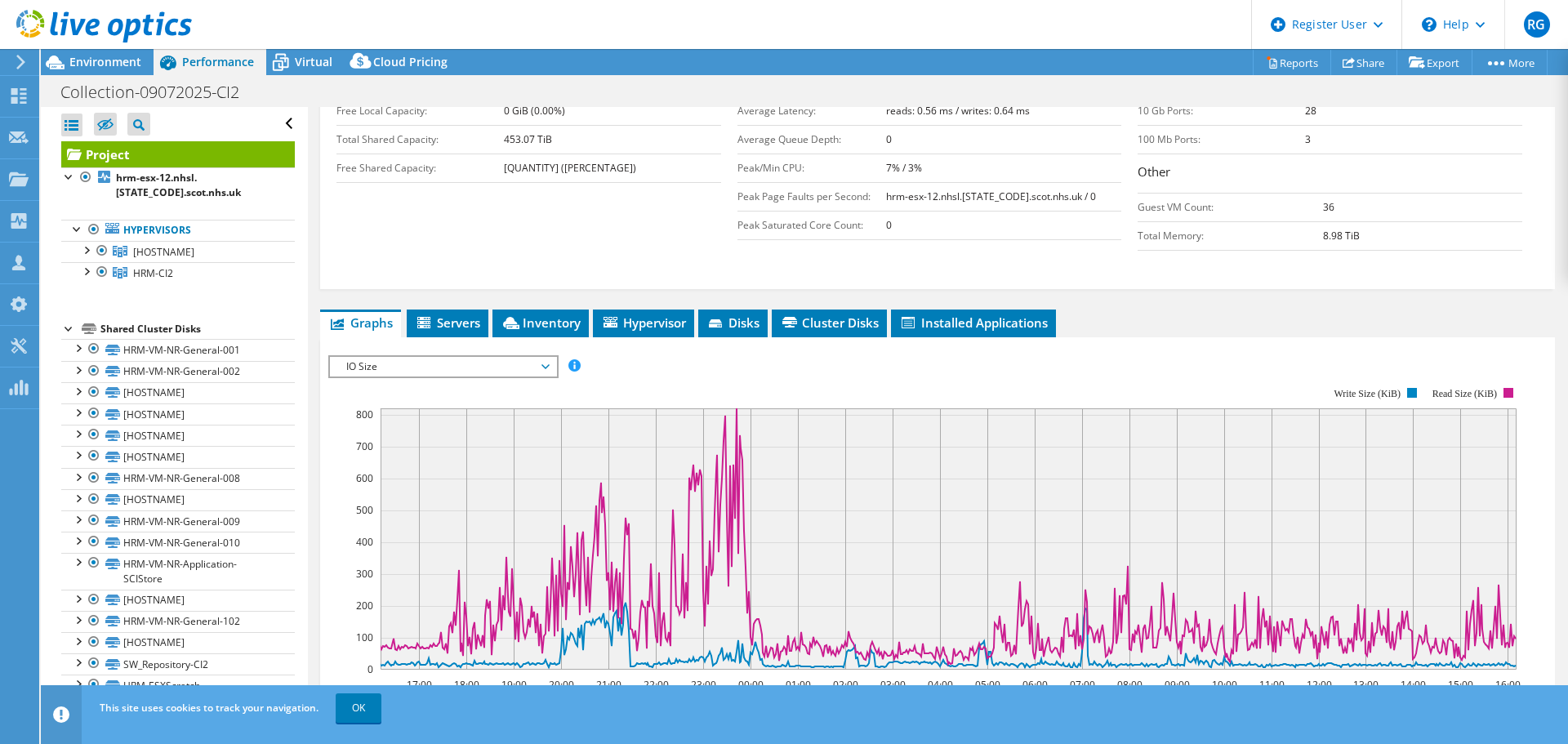 scroll, scrollTop: 327, scrollLeft: 0, axis: vertical 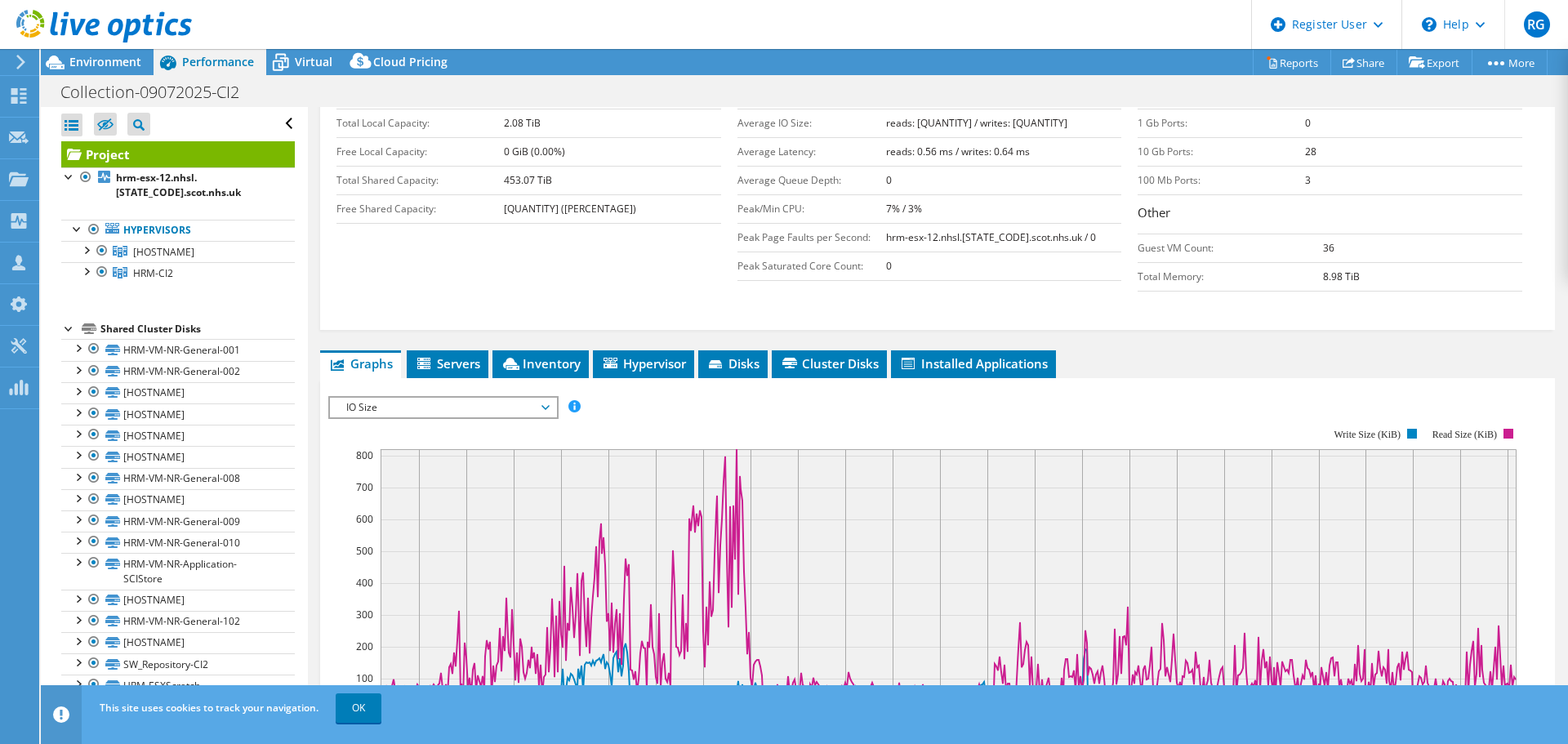click on "IO Size" at bounding box center (443, 408) 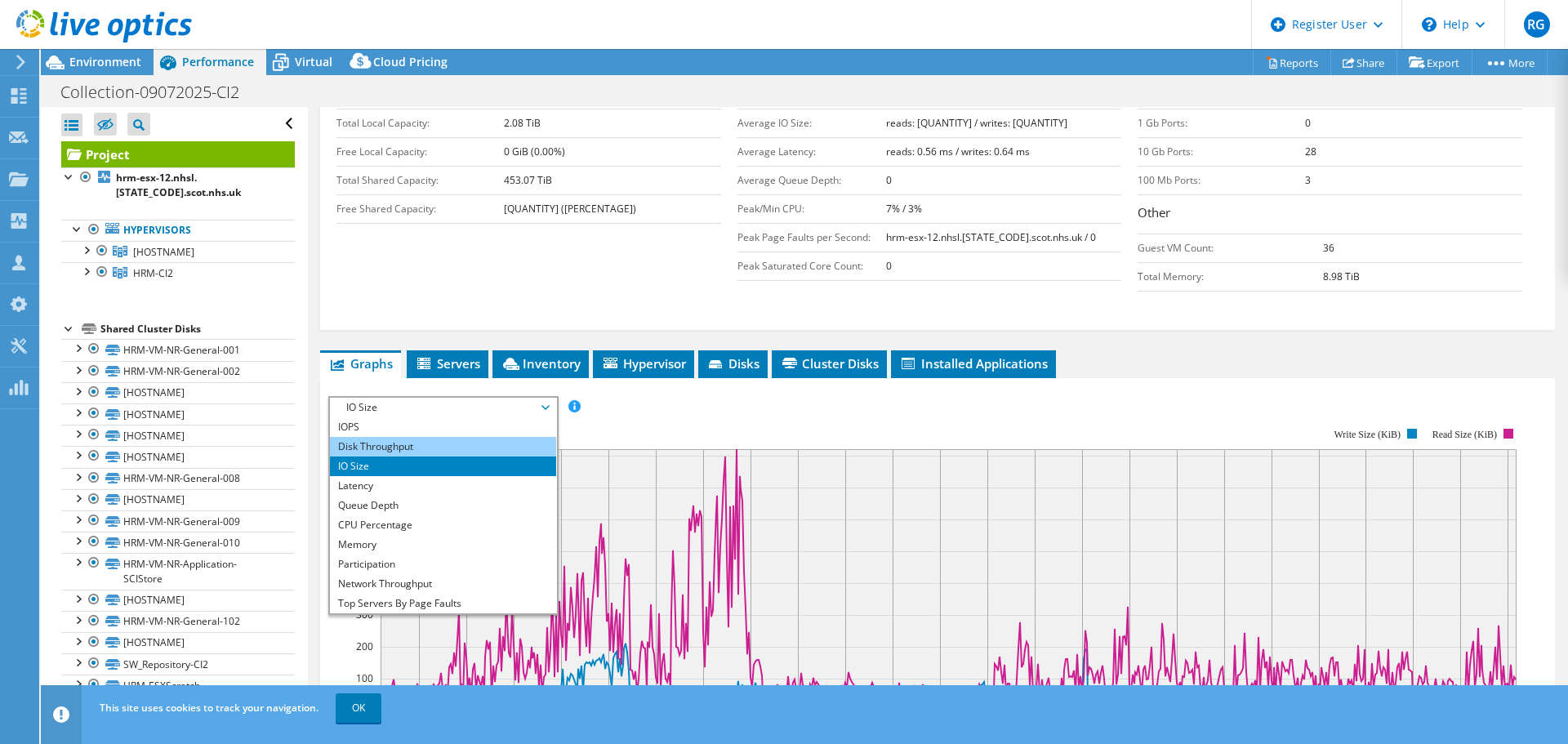 click on "Disk Throughput" at bounding box center [443, 447] 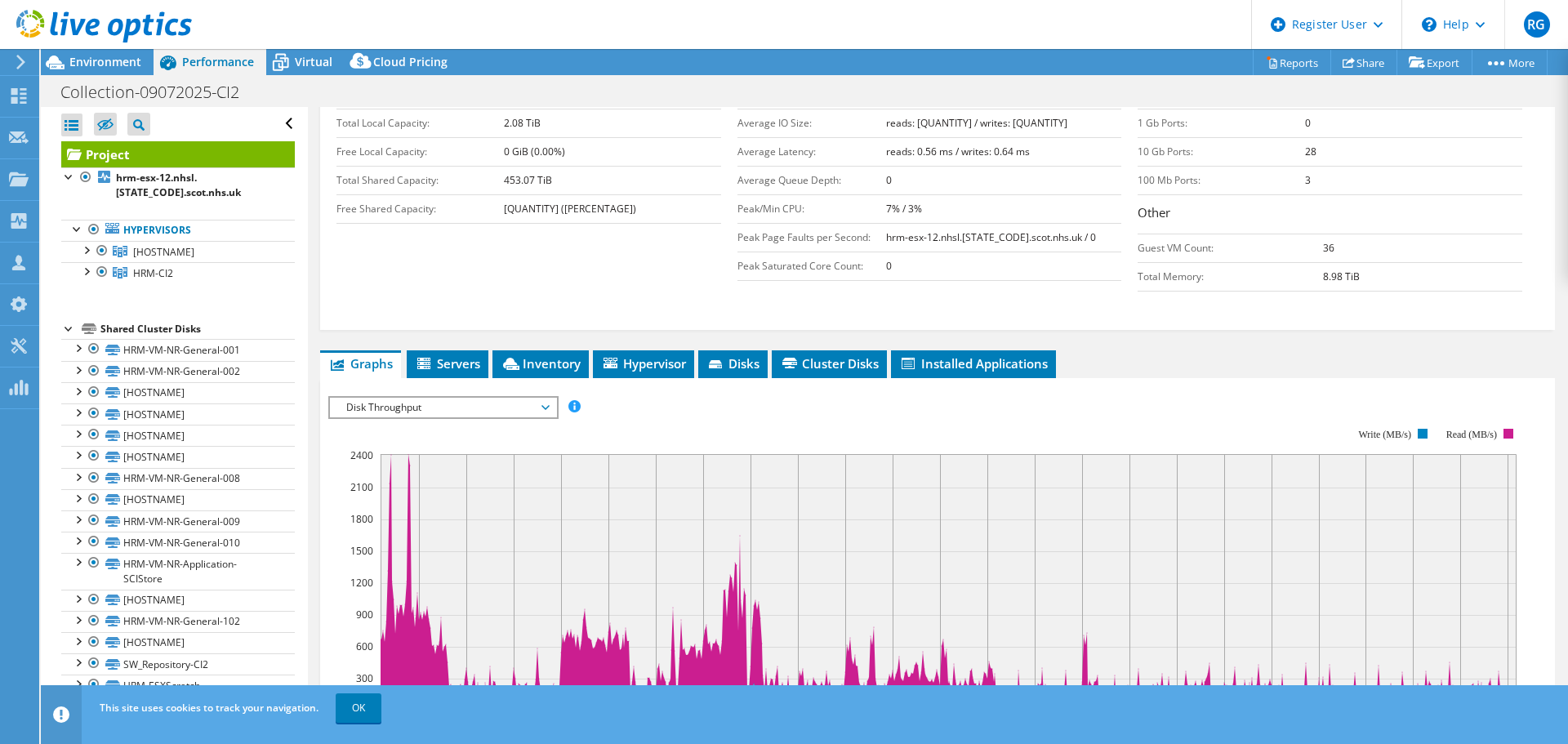 click on "Disk Throughput" at bounding box center [443, 408] 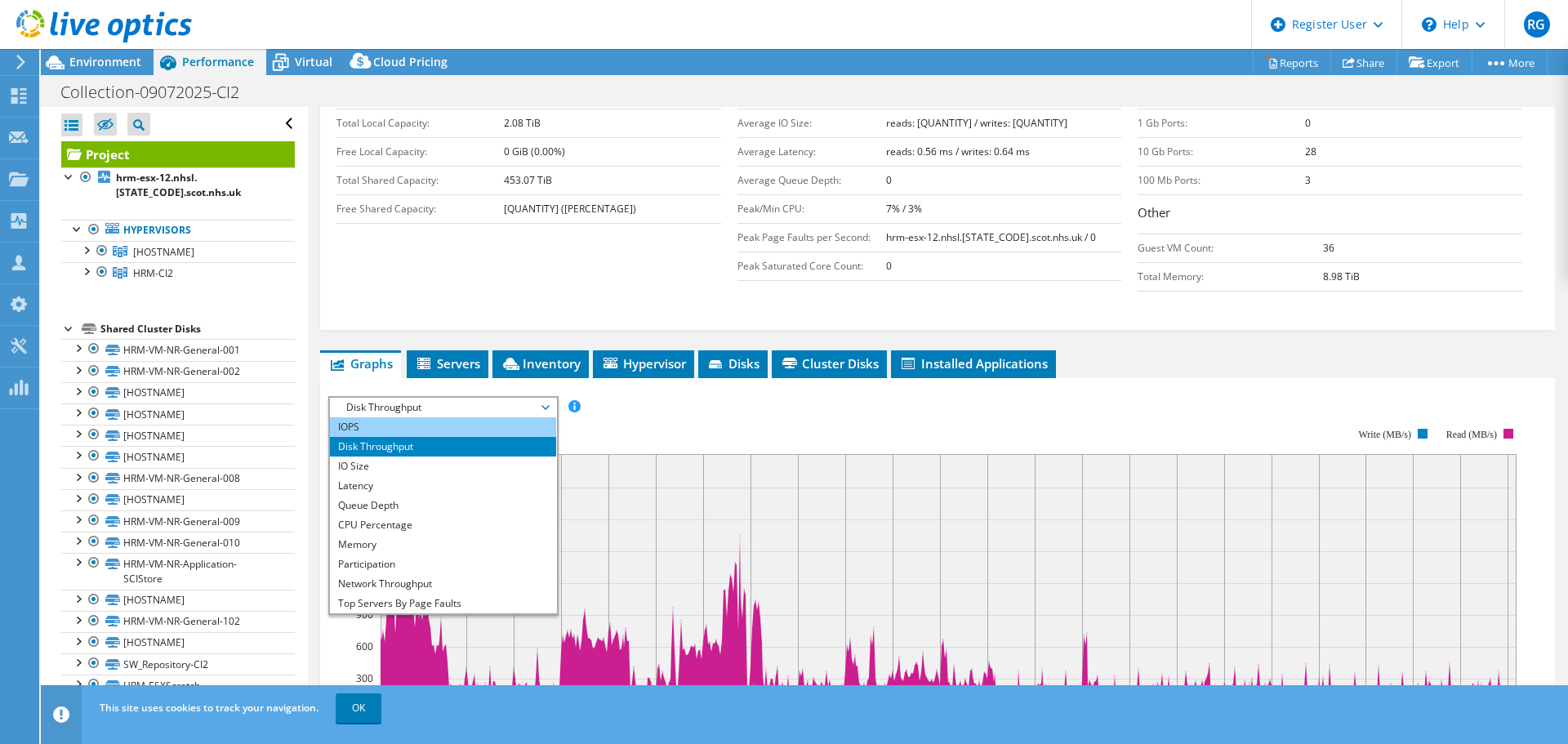 click on "IOPS" at bounding box center [443, 427] 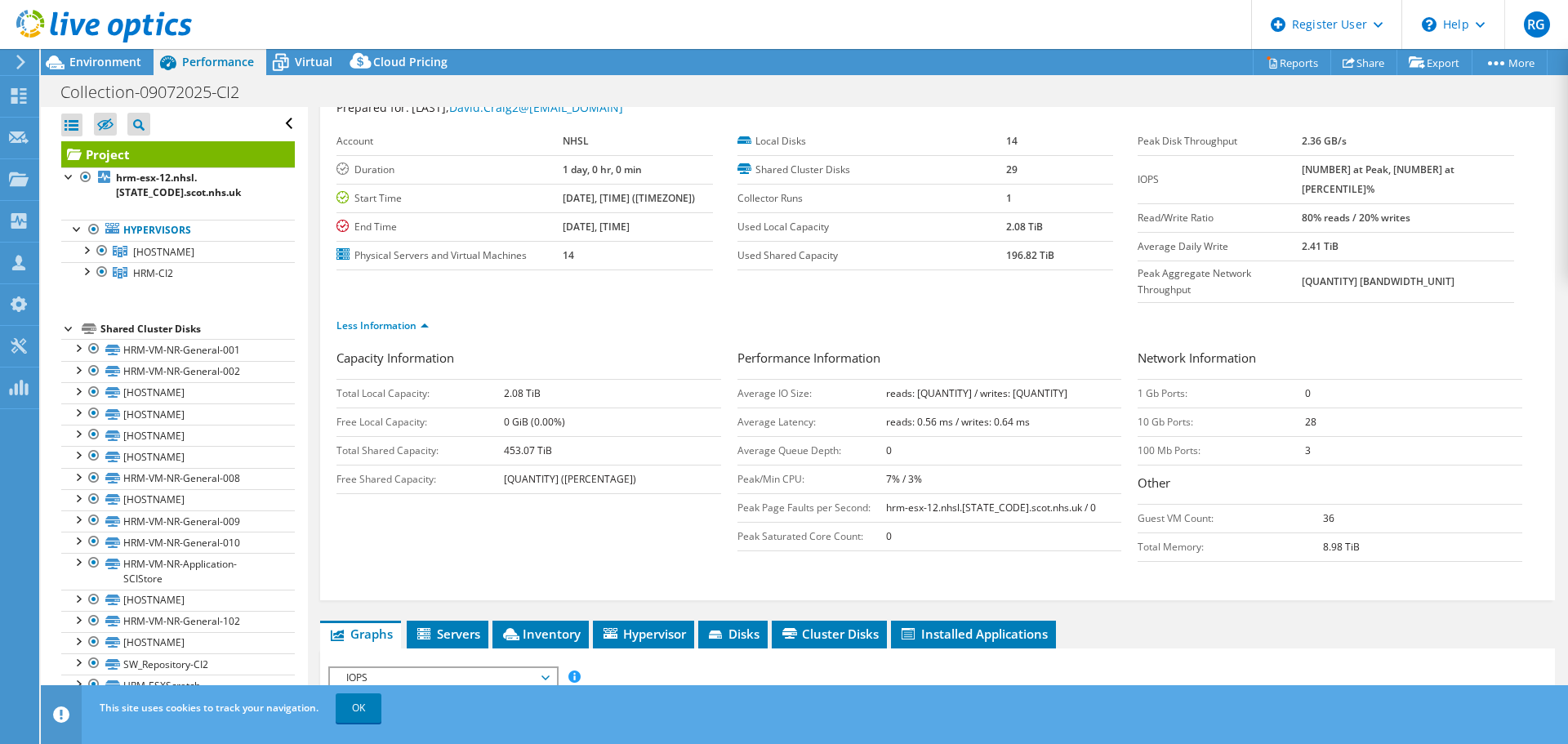 scroll, scrollTop: 38, scrollLeft: 0, axis: vertical 